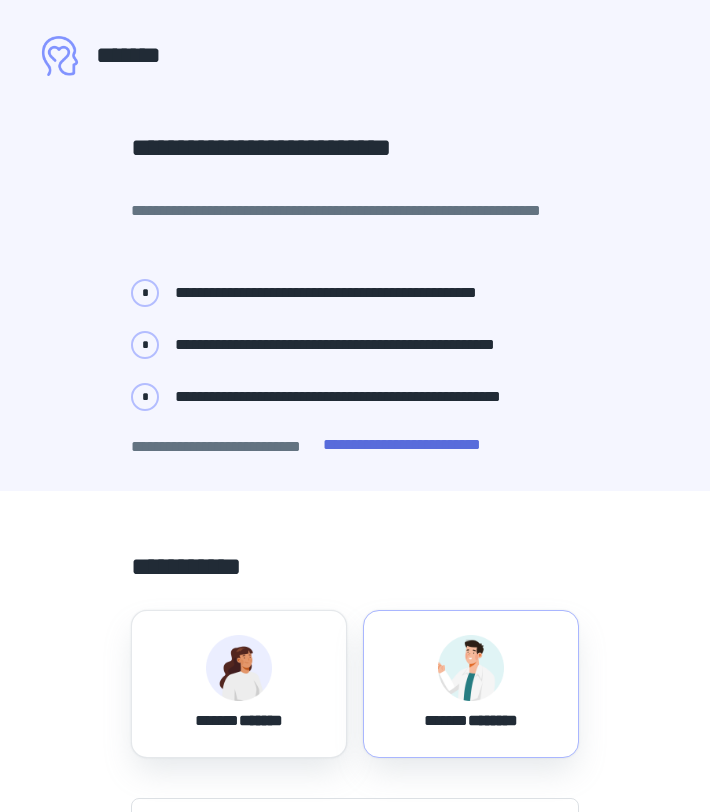 scroll, scrollTop: 0, scrollLeft: 0, axis: both 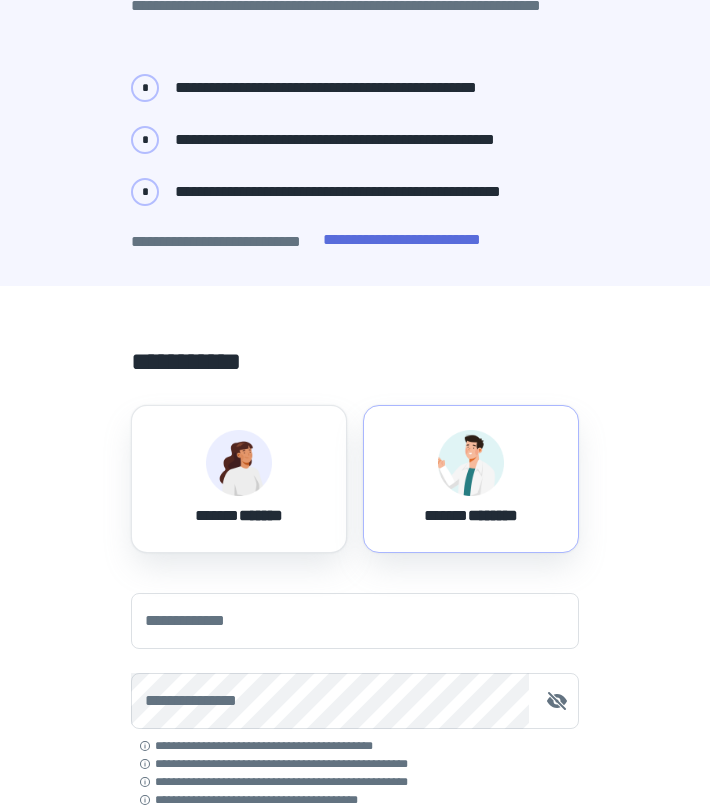 click on "******   ********" at bounding box center (471, 479) 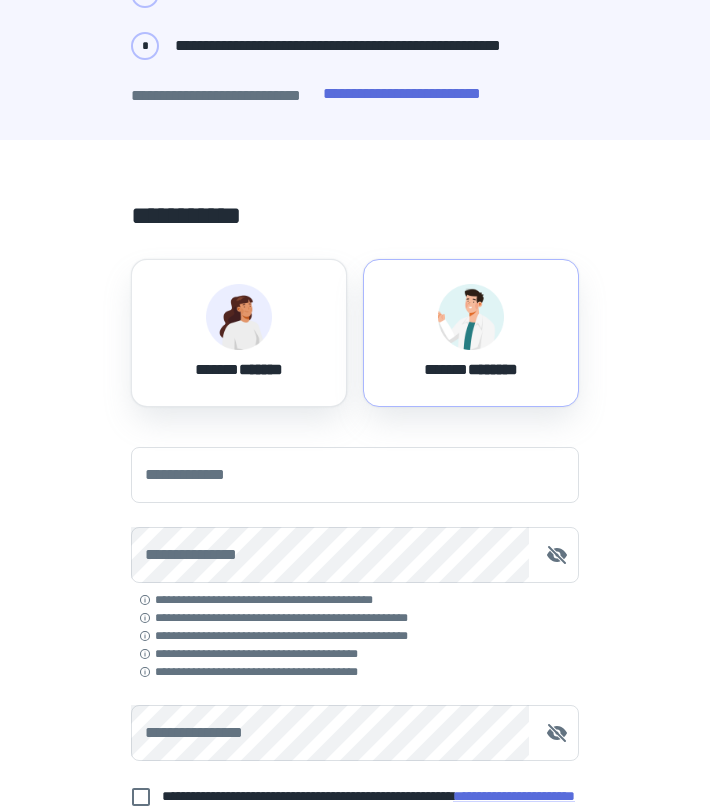 scroll, scrollTop: 393, scrollLeft: 0, axis: vertical 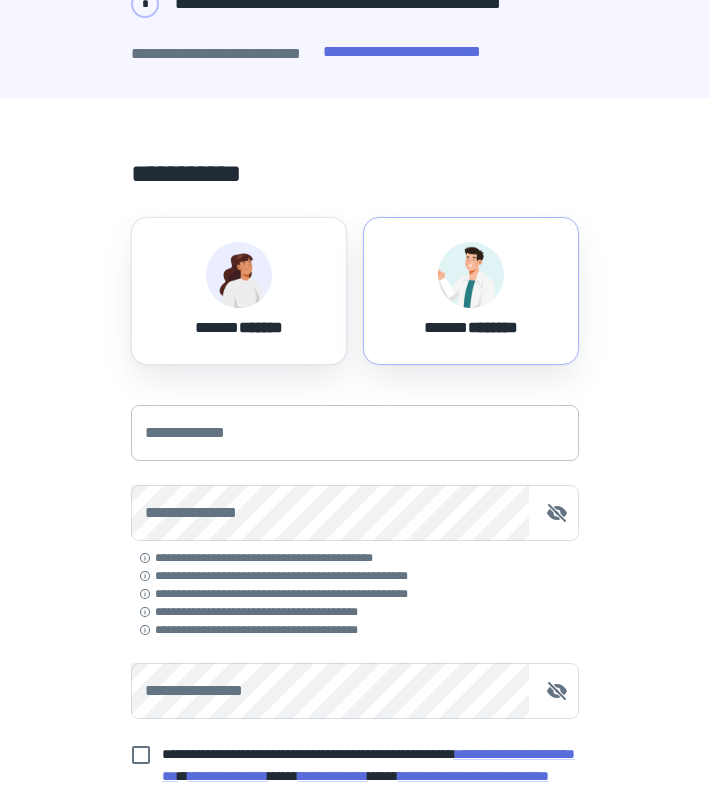 click on "**********" at bounding box center [355, 433] 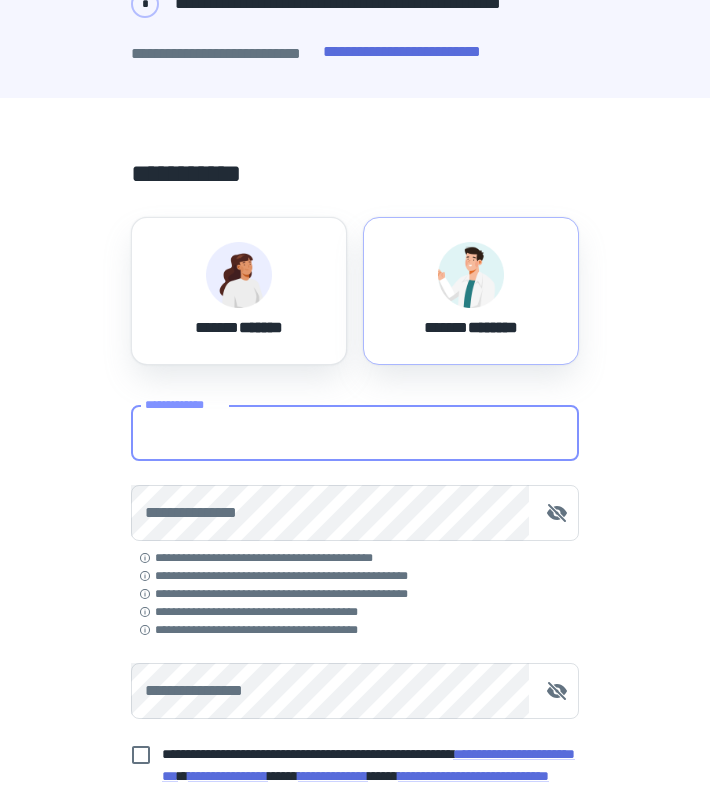 type on "**********" 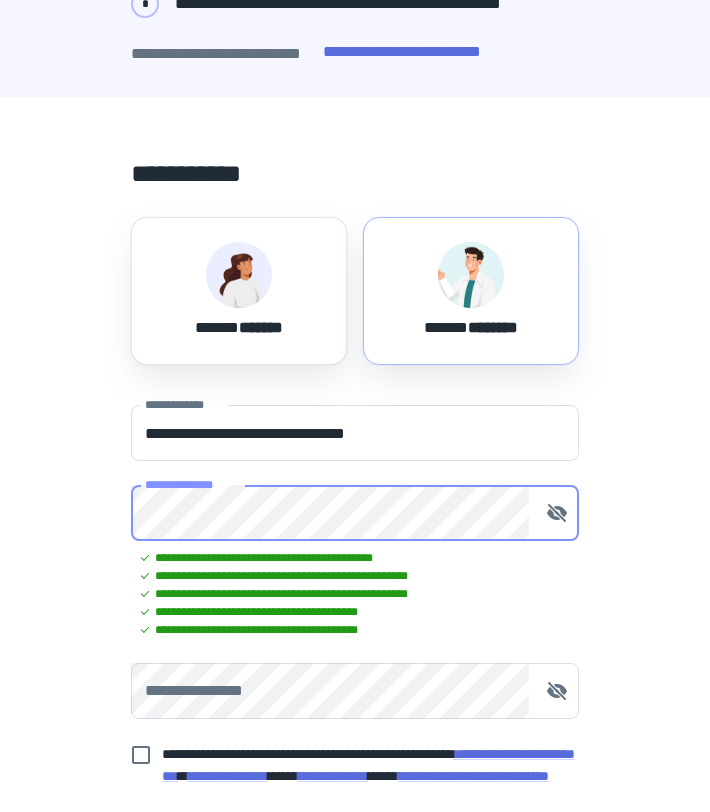 type 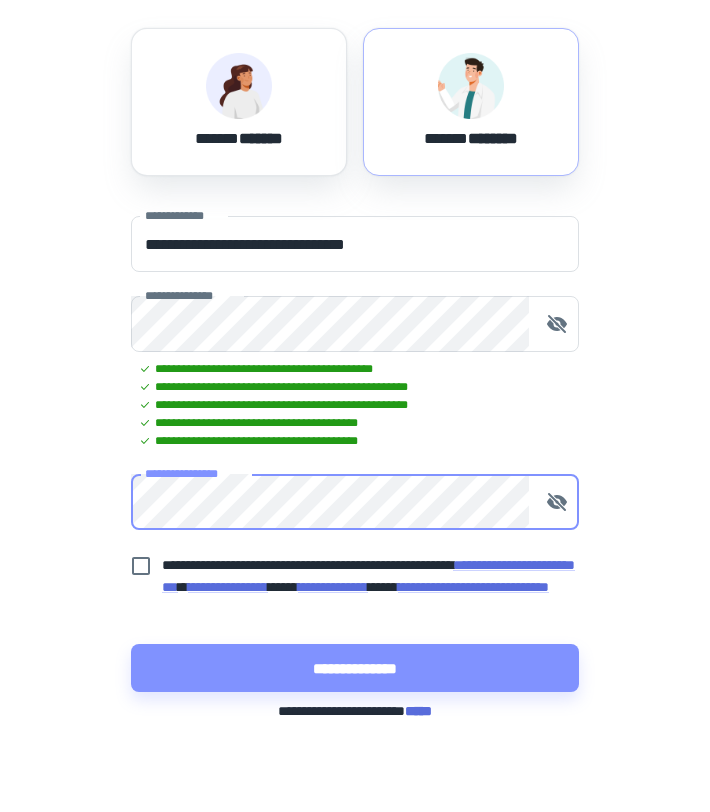 scroll, scrollTop: 587, scrollLeft: 0, axis: vertical 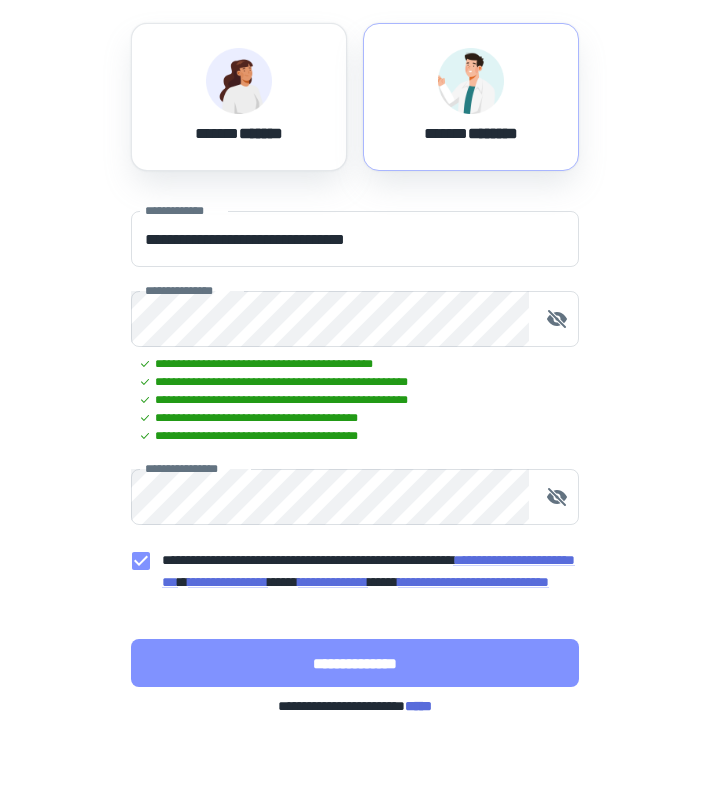 click on "**********" at bounding box center [355, 663] 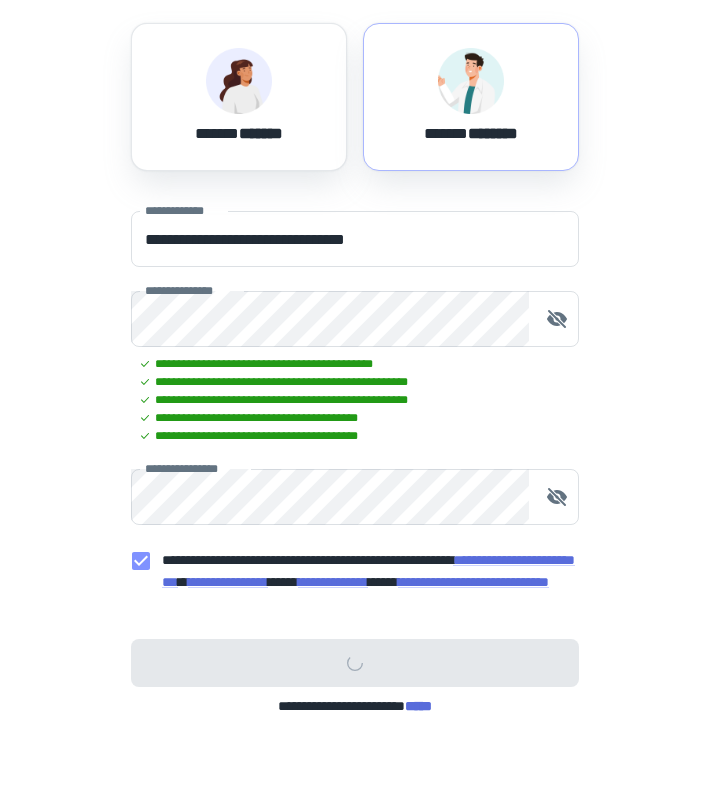 scroll, scrollTop: 0, scrollLeft: 0, axis: both 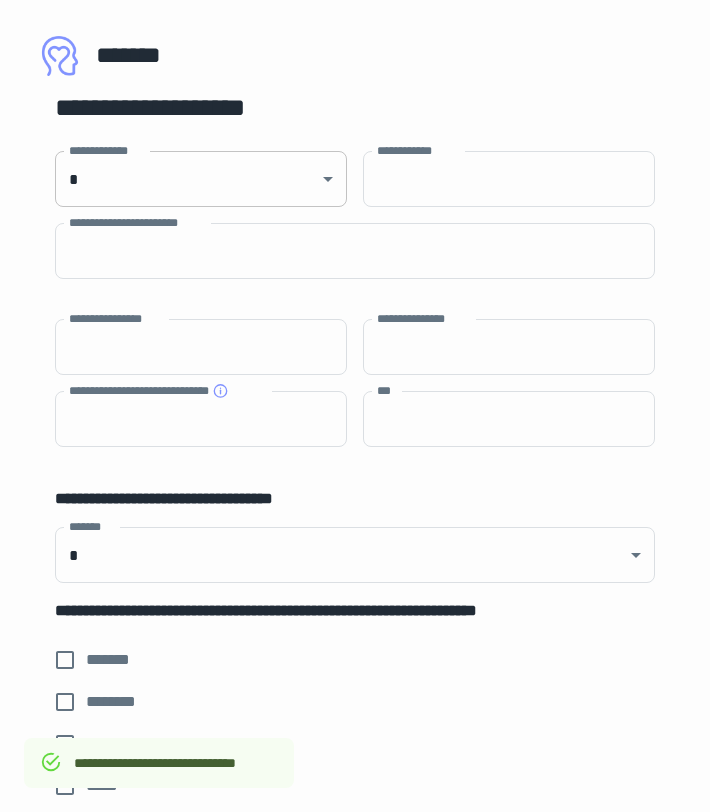 click on "$49.99 monthly subscription" at bounding box center [355, 406] 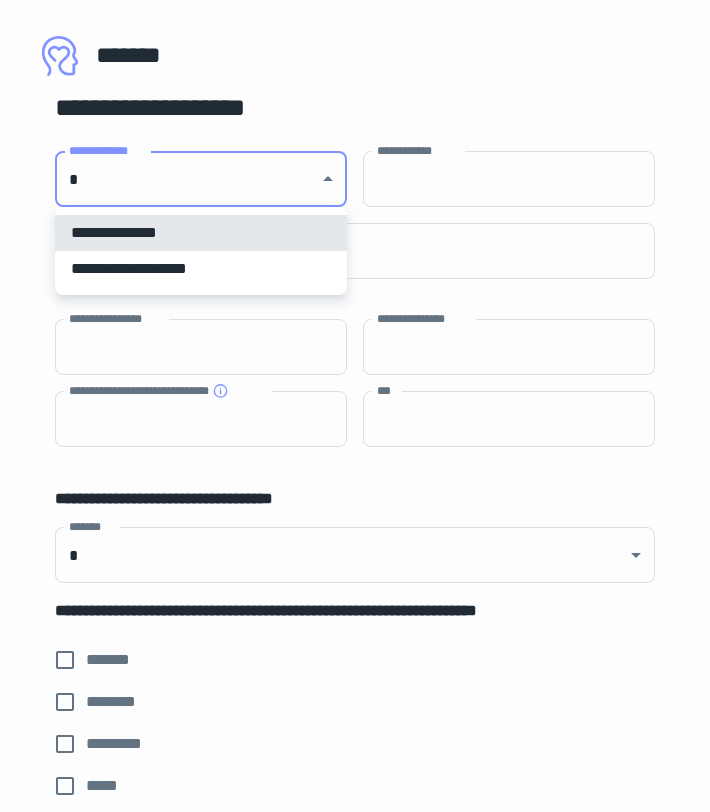 click on "**********" at bounding box center (201, 269) 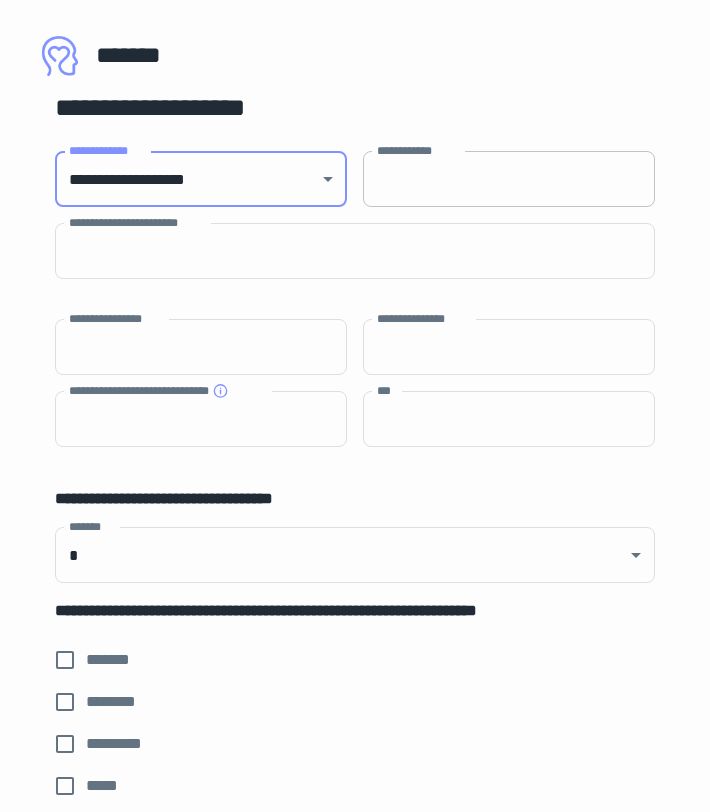 click on "**********" at bounding box center [509, 179] 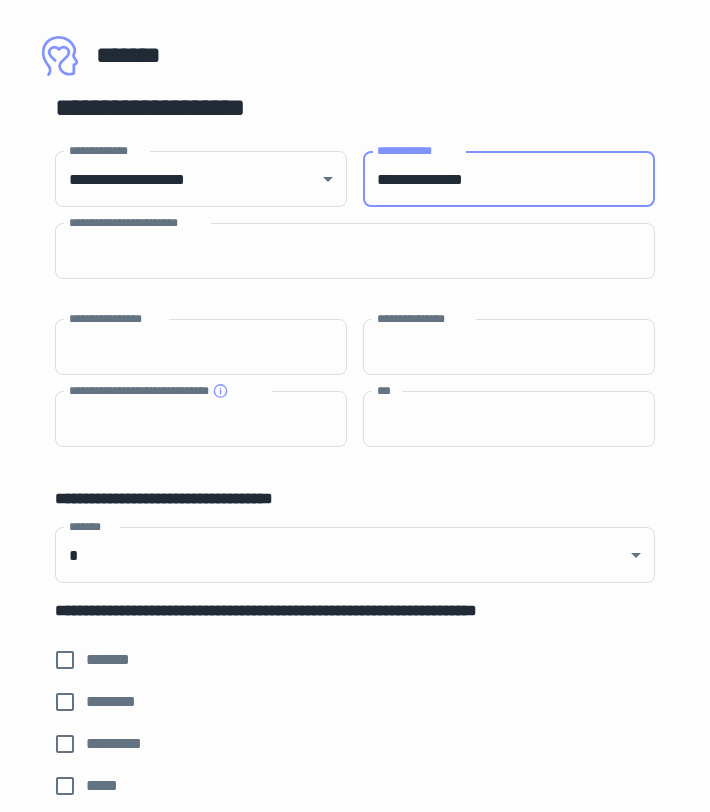 type on "**********" 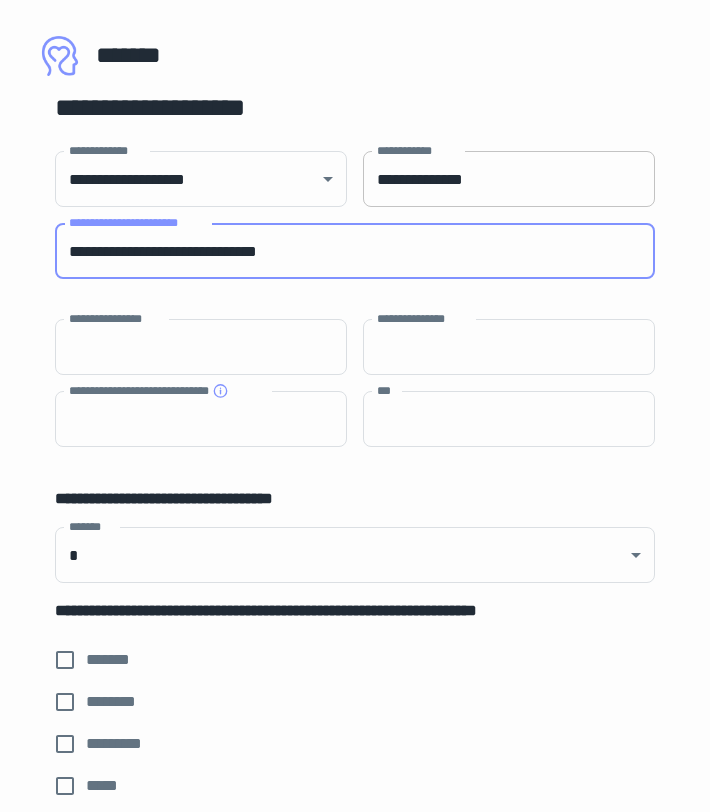 type on "**********" 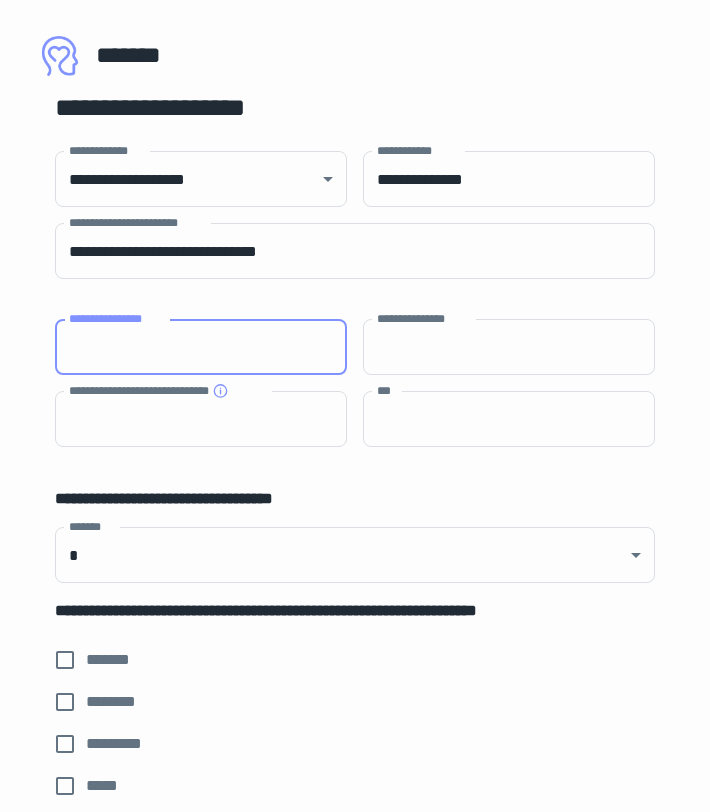 click on "**********" at bounding box center [201, 347] 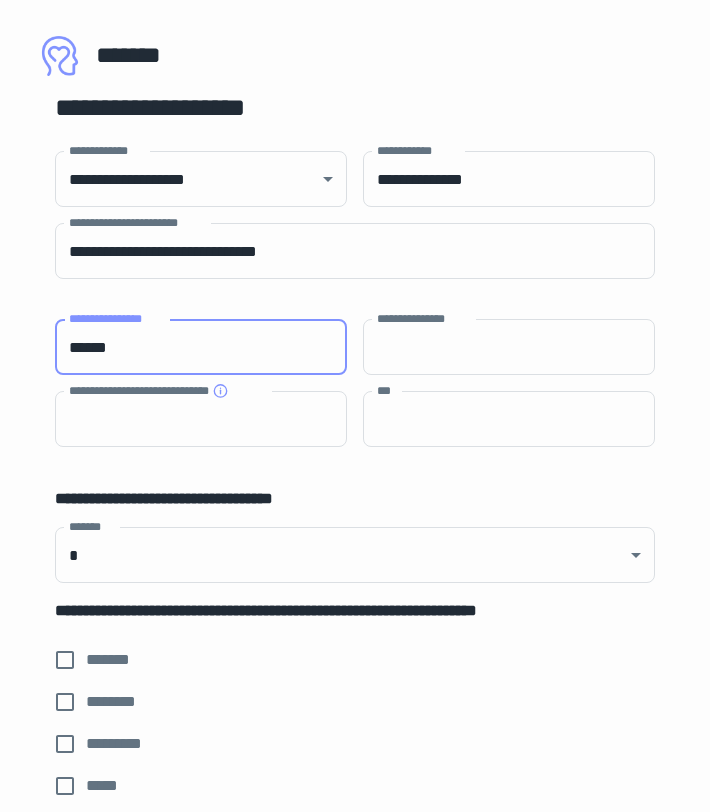 type on "******" 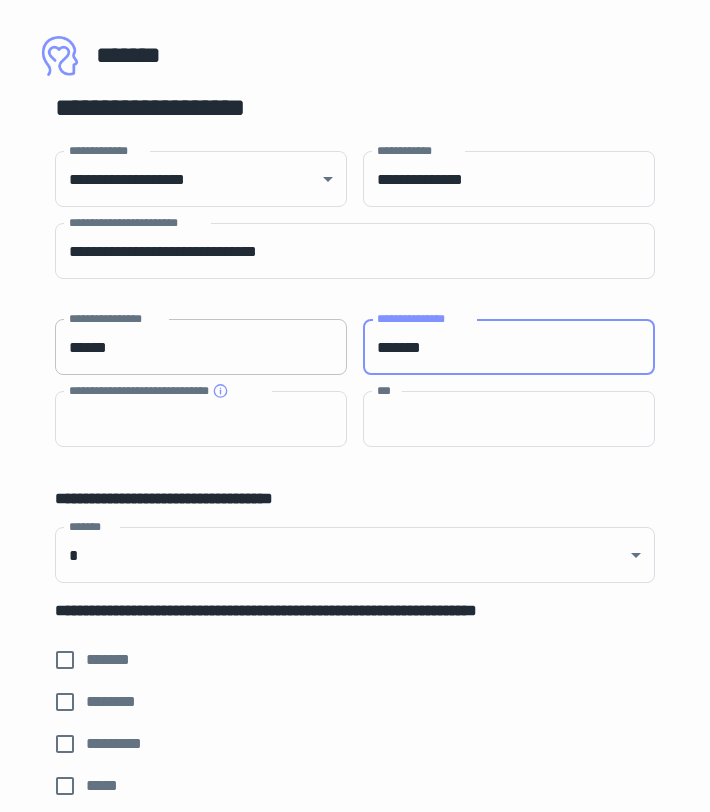 type on "*******" 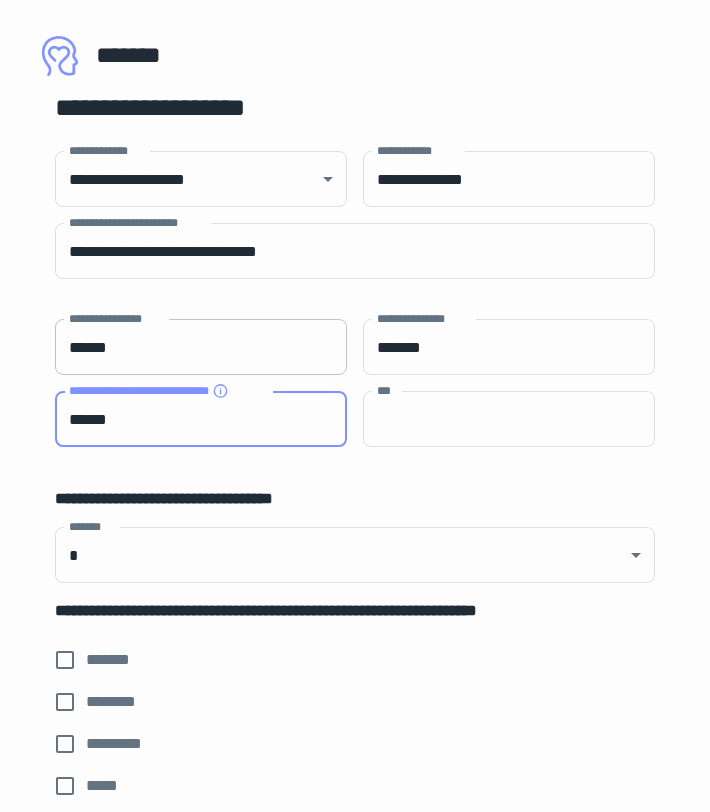 type on "******" 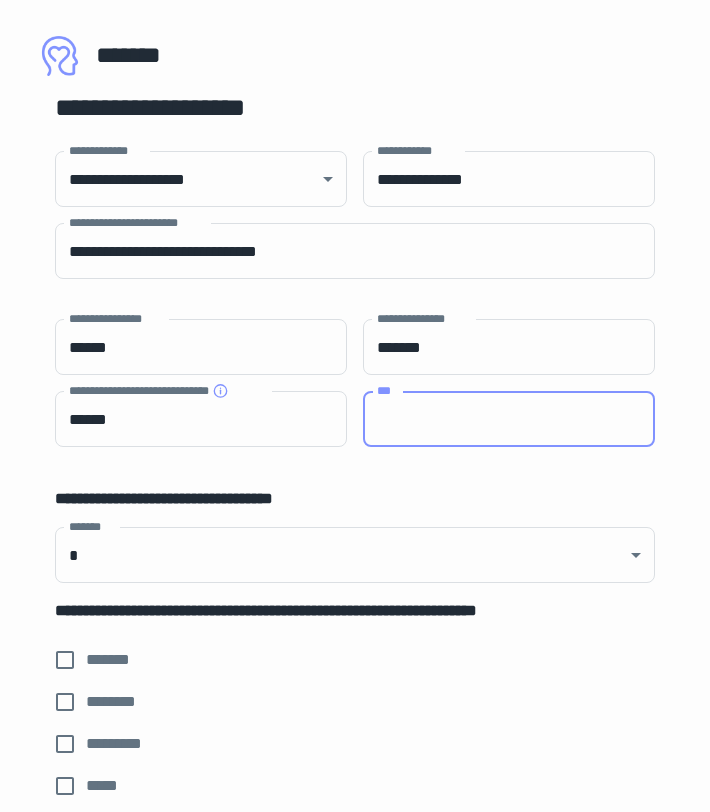 paste on "**********" 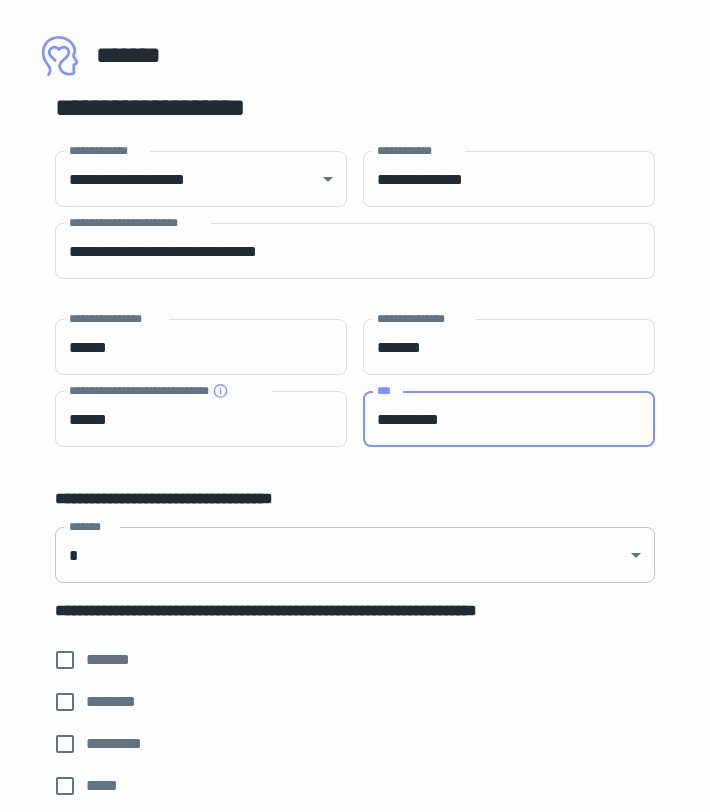 type on "**********" 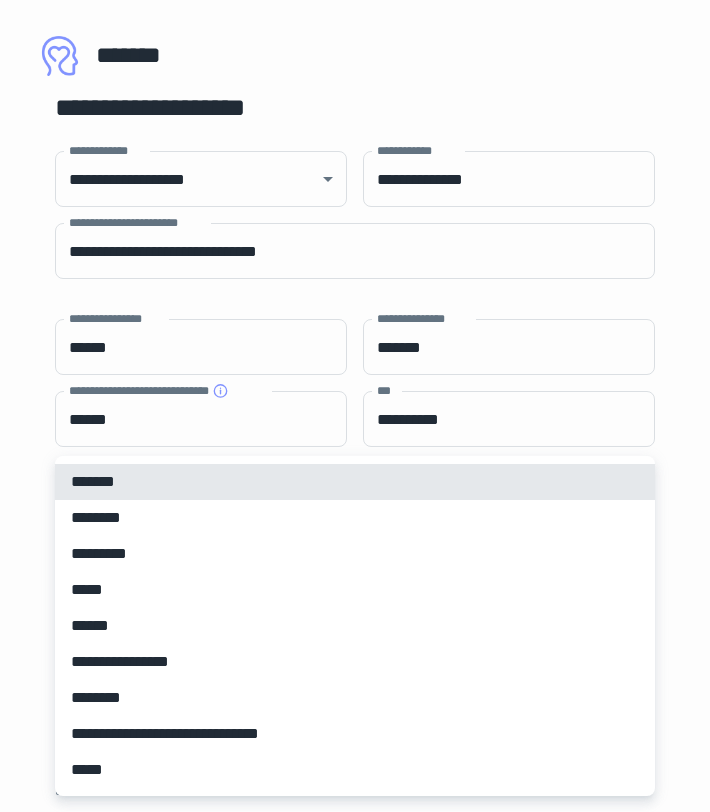 click at bounding box center (355, 406) 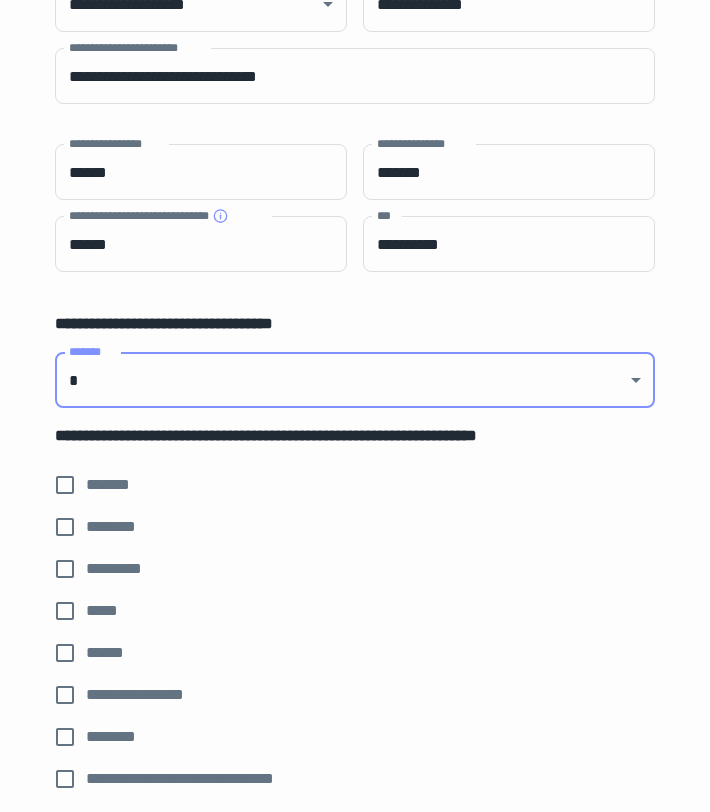 scroll, scrollTop: 197, scrollLeft: 0, axis: vertical 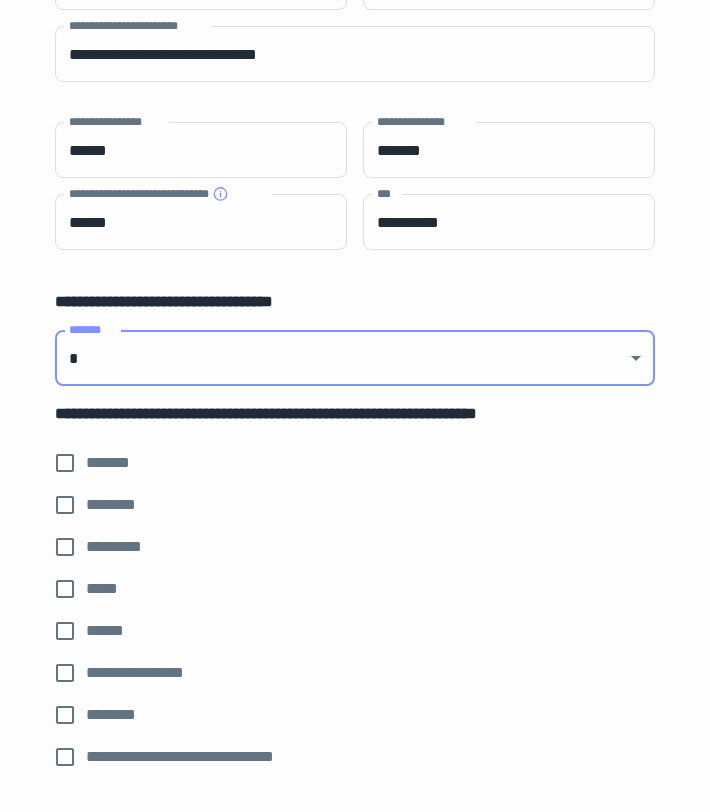click on "[NUMBER]" at bounding box center (355, 209) 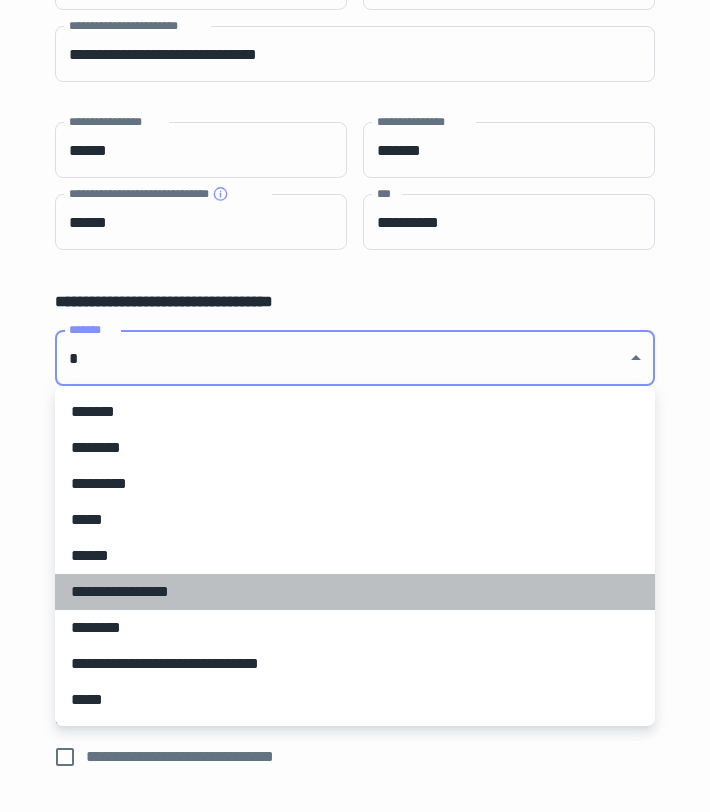 click on "**********" at bounding box center [355, 592] 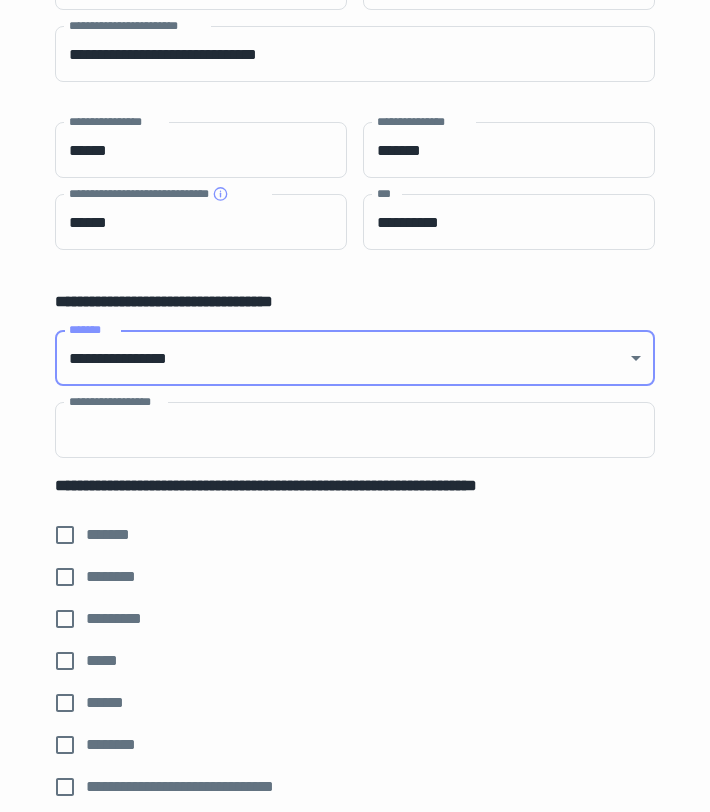 click on "*******" at bounding box center [341, 535] 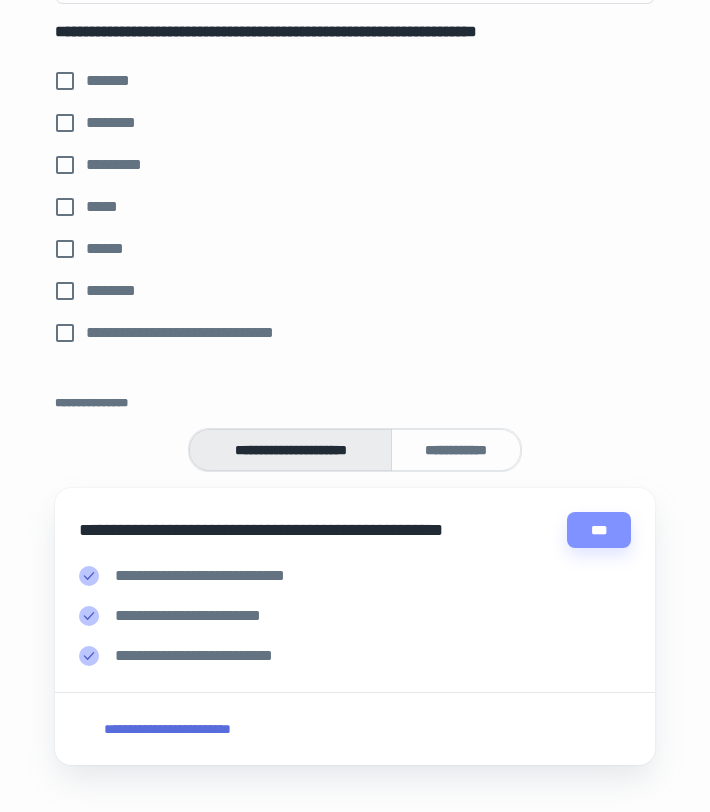 scroll, scrollTop: 709, scrollLeft: 0, axis: vertical 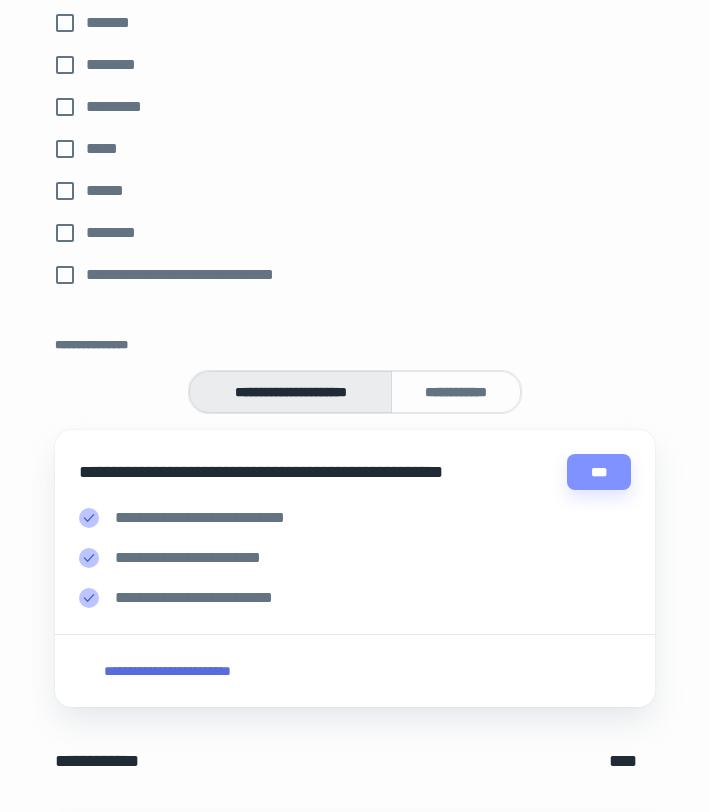 click on "**********" at bounding box center [456, 392] 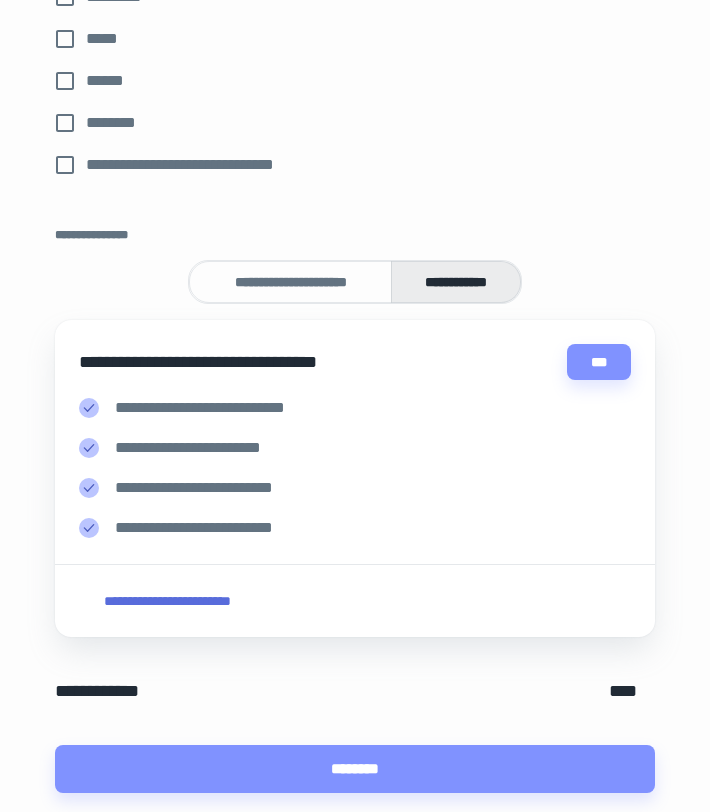 scroll, scrollTop: 829, scrollLeft: 0, axis: vertical 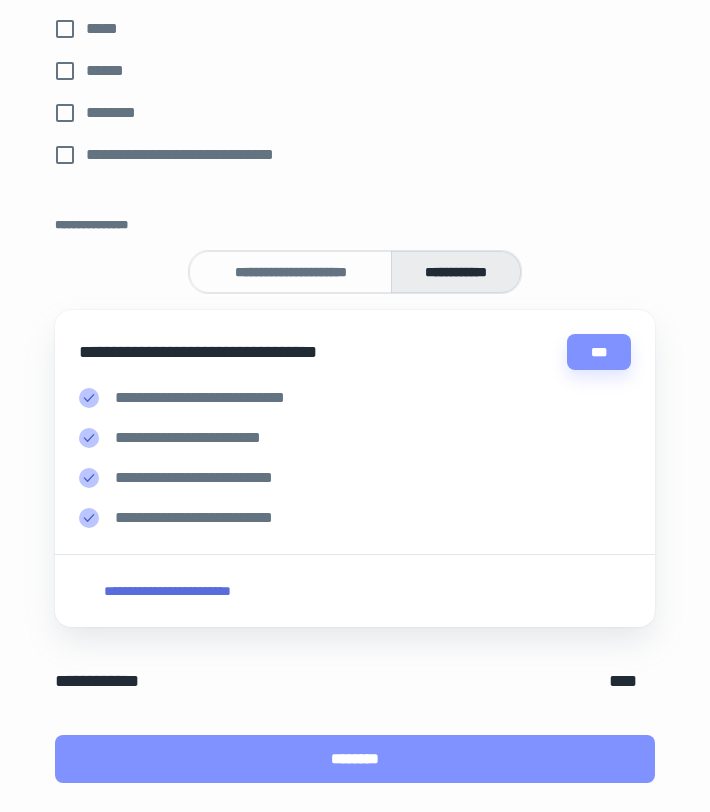 click on "********" at bounding box center [355, 759] 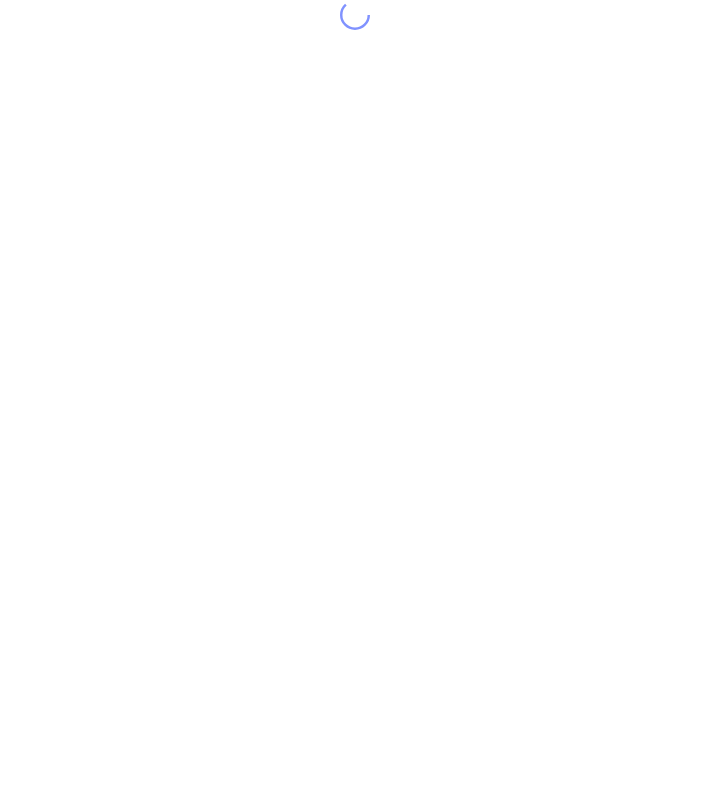 scroll, scrollTop: 0, scrollLeft: 0, axis: both 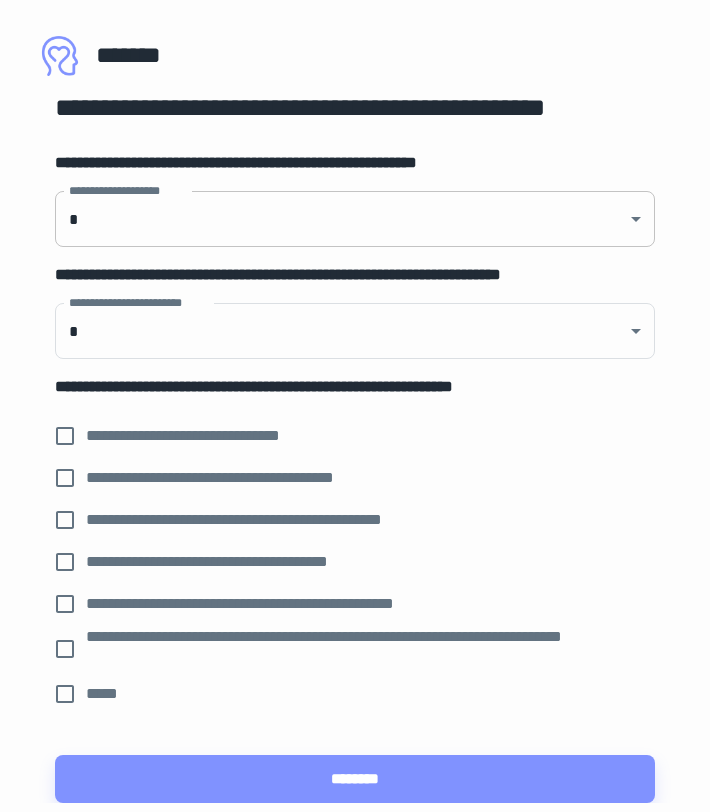 click on "[NUMBER] [STREET], [CITY], [STATE]" at bounding box center [355, 406] 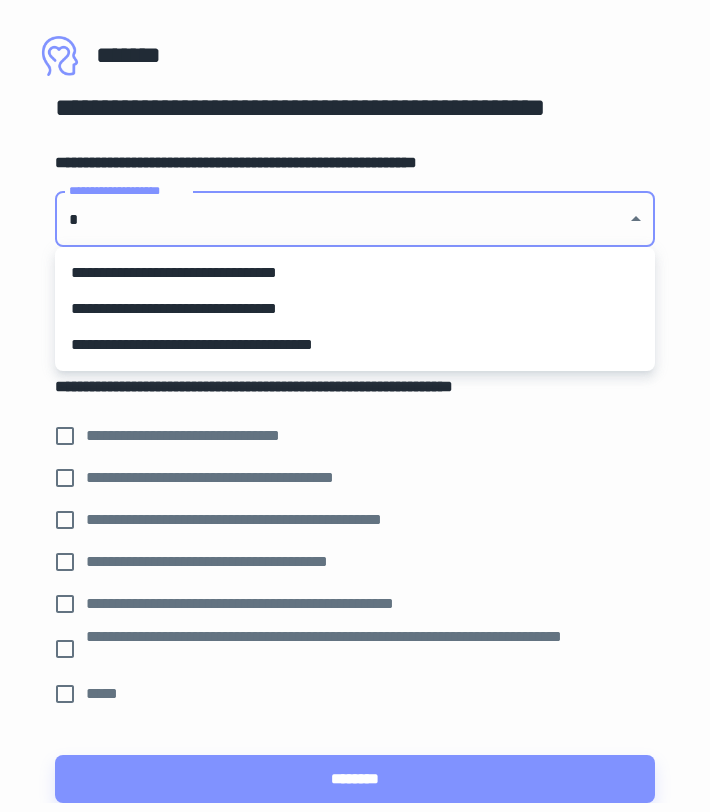 click on "**********" at bounding box center [355, 309] 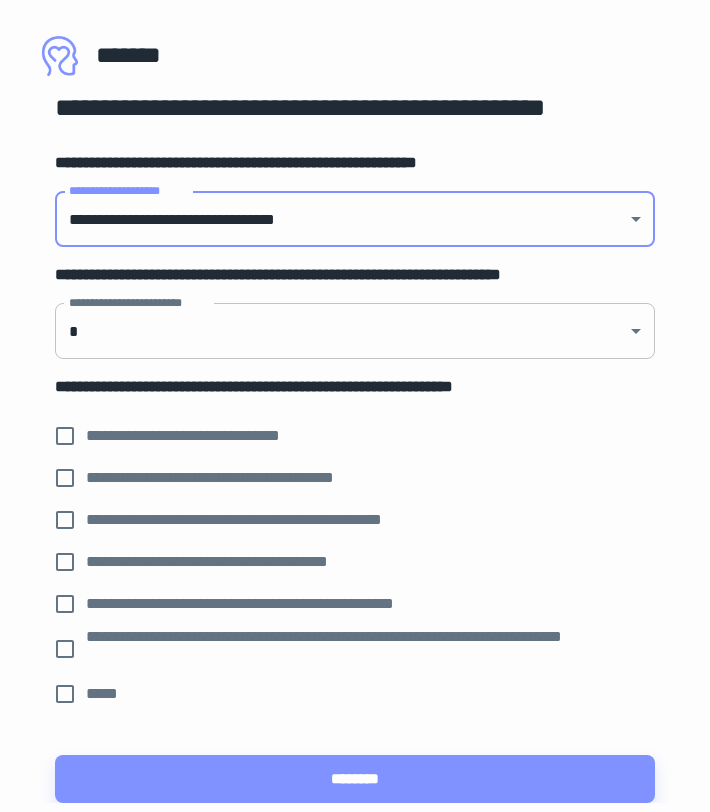click on "[NAME] [NAME]" at bounding box center (355, 406) 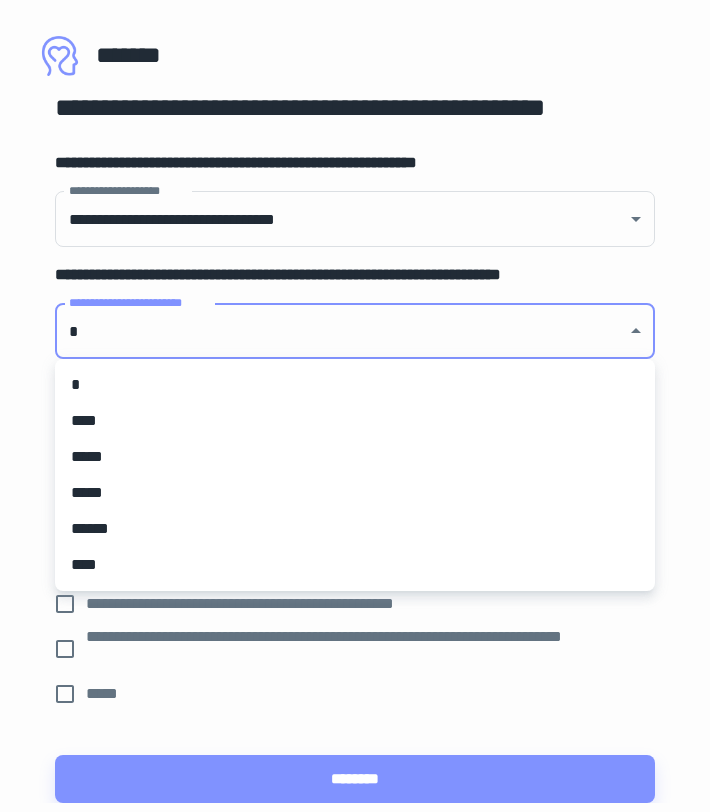 click on "****" at bounding box center [355, 421] 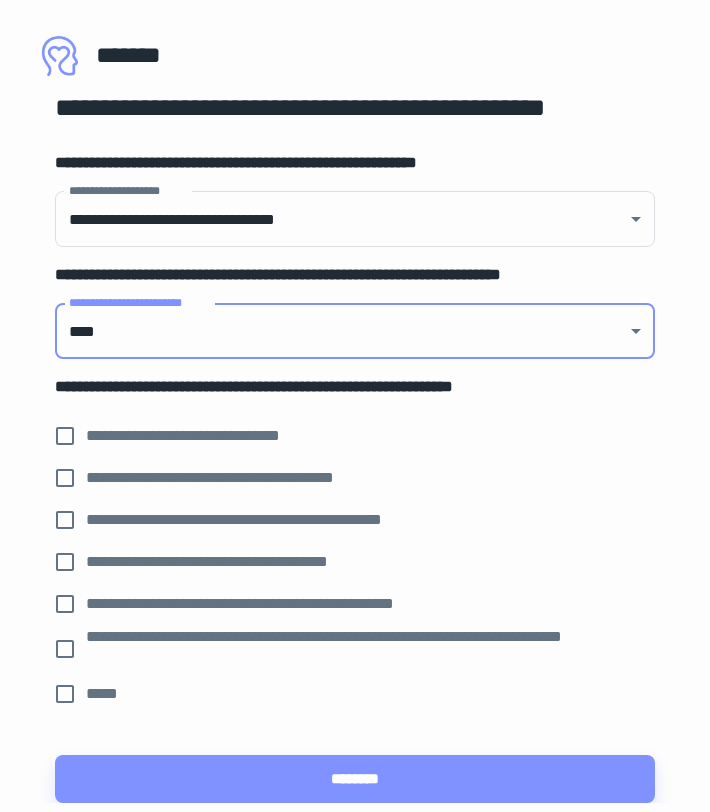 click on "**********" at bounding box center [205, 436] 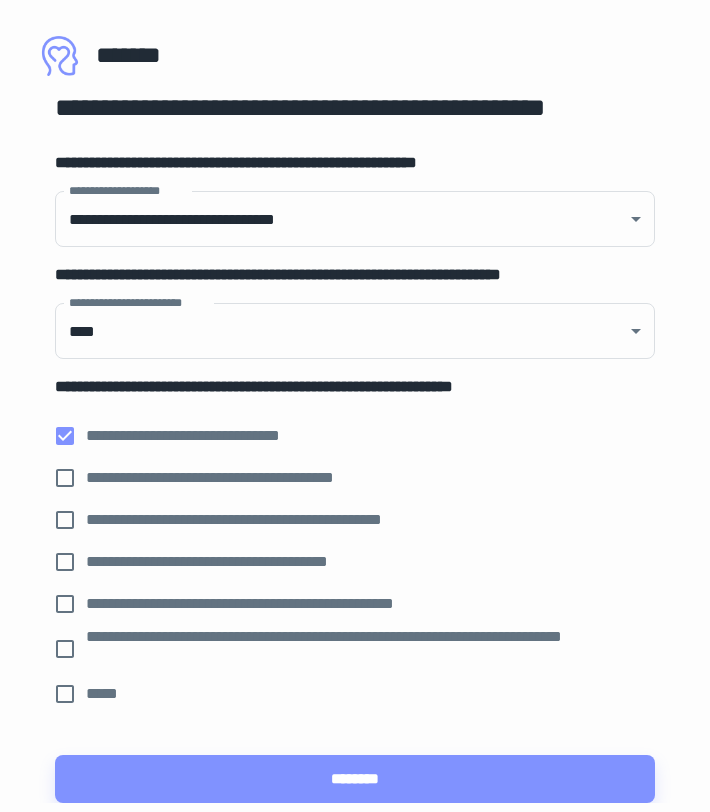 click on "**********" at bounding box center [234, 478] 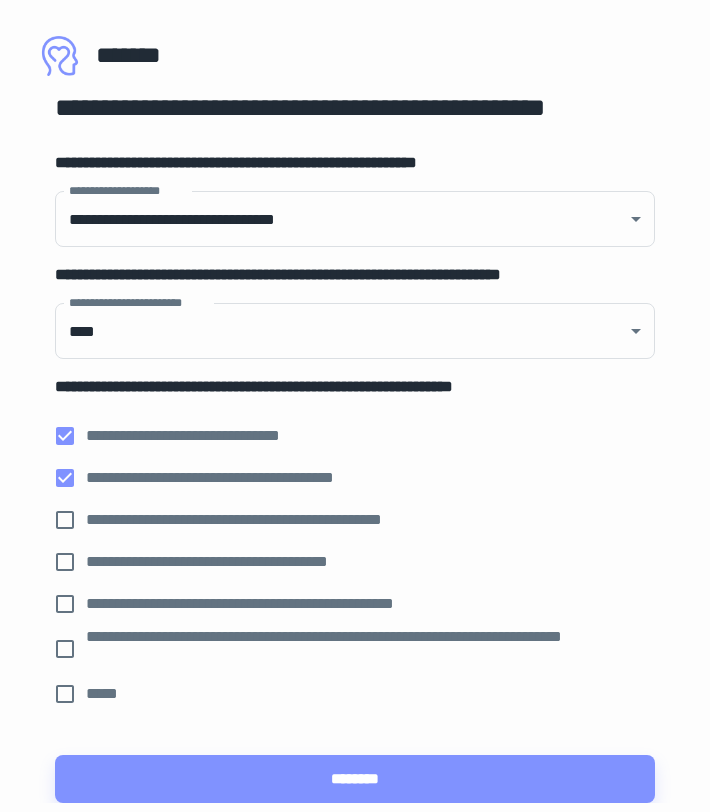 click on "**********" at bounding box center [341, 520] 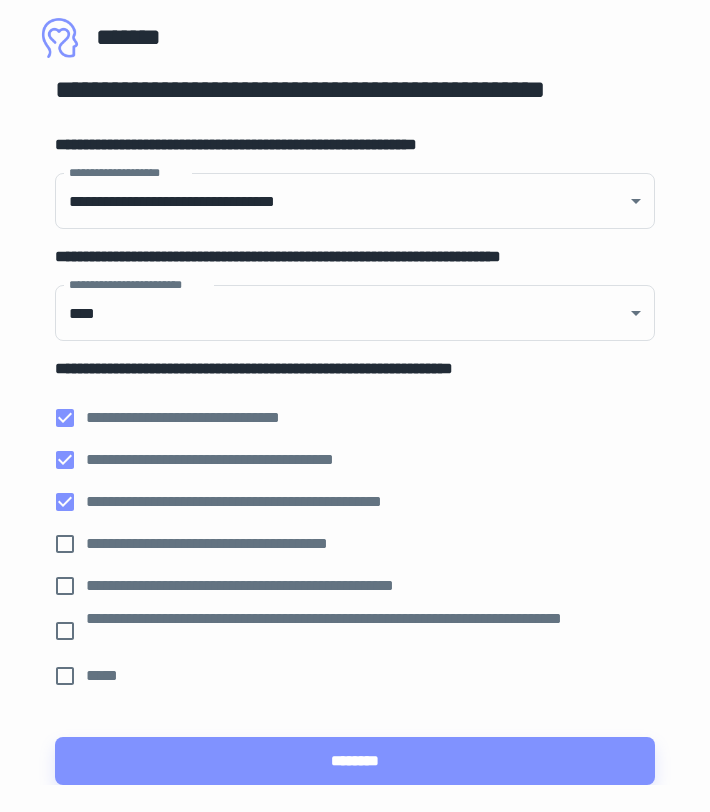 scroll, scrollTop: 29, scrollLeft: 0, axis: vertical 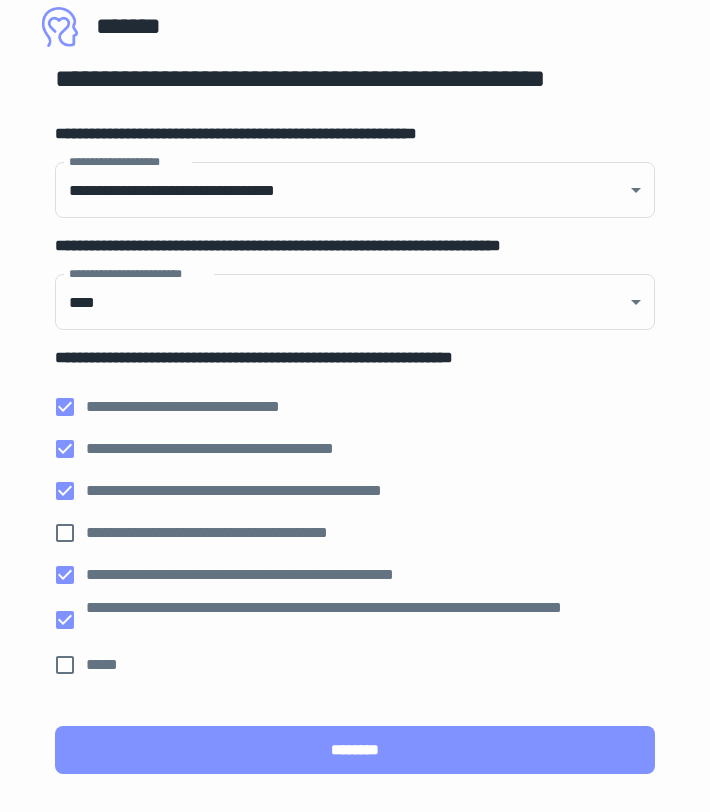 click on "********" at bounding box center (355, 750) 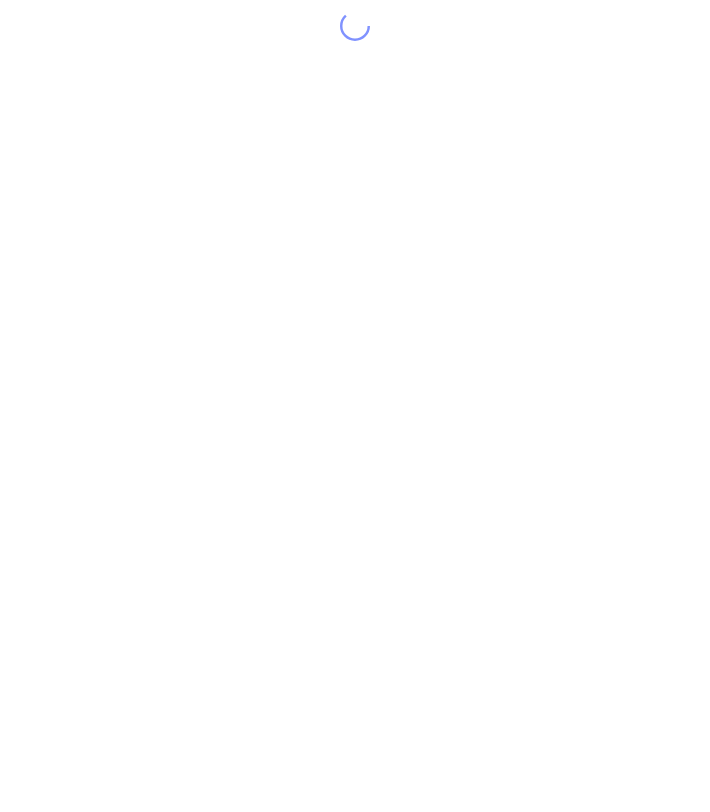 scroll, scrollTop: 0, scrollLeft: 0, axis: both 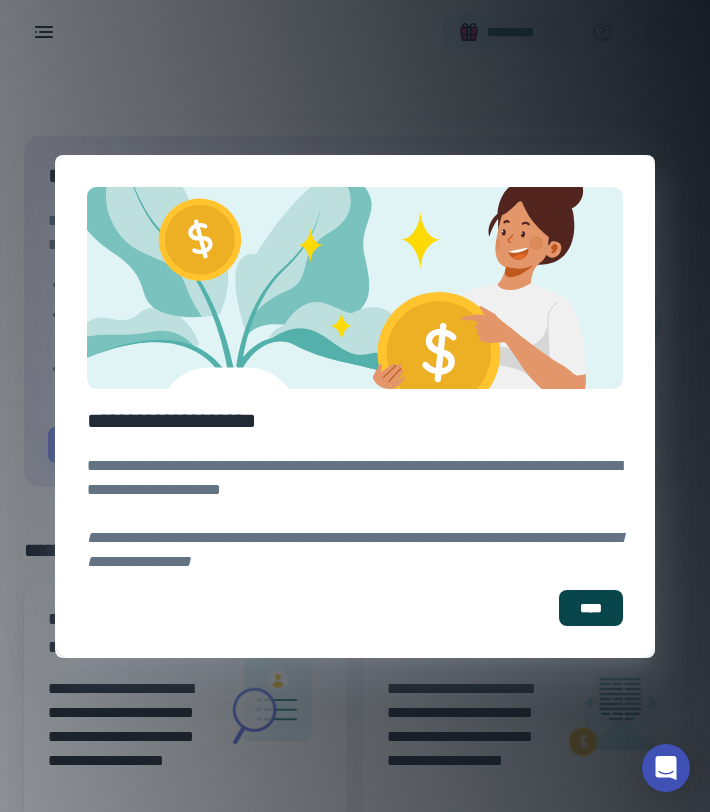 click on "****" at bounding box center (591, 608) 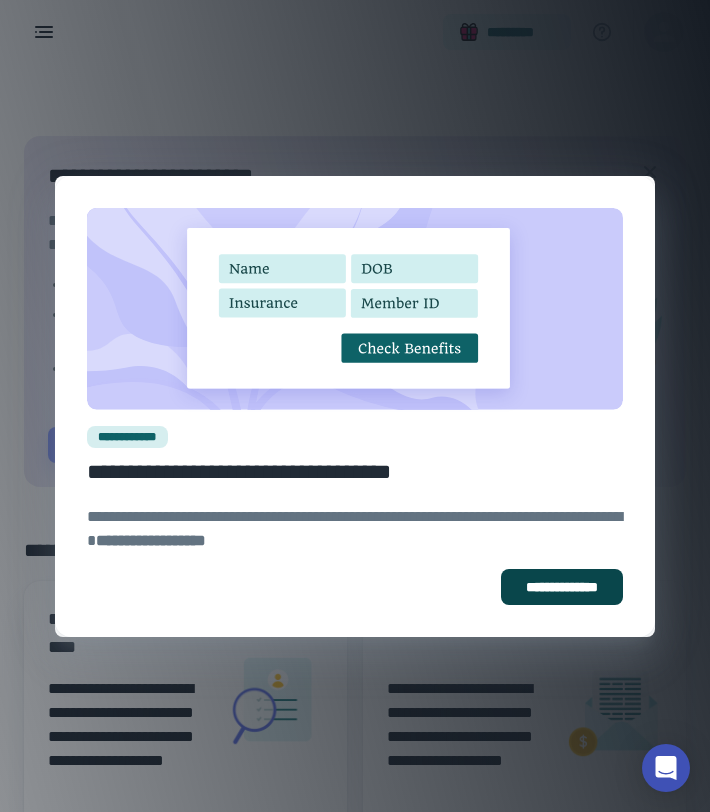 click on "**********" at bounding box center (562, 587) 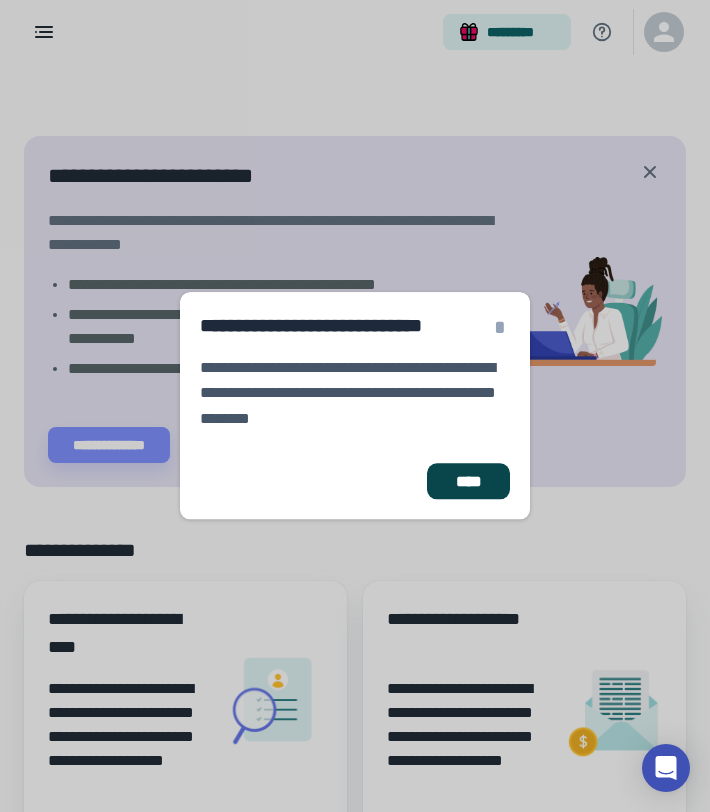 click on "****" at bounding box center (468, 482) 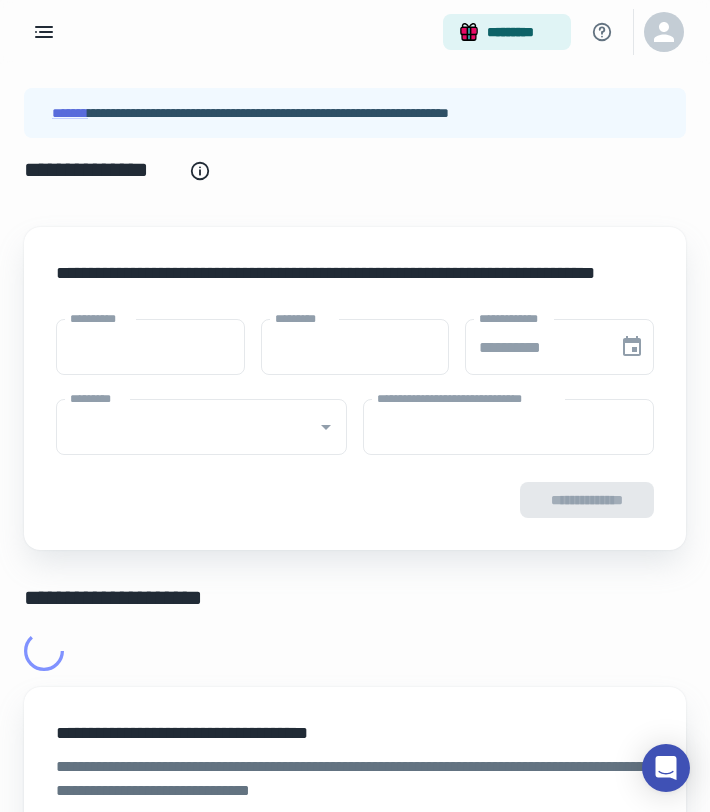 type on "****" 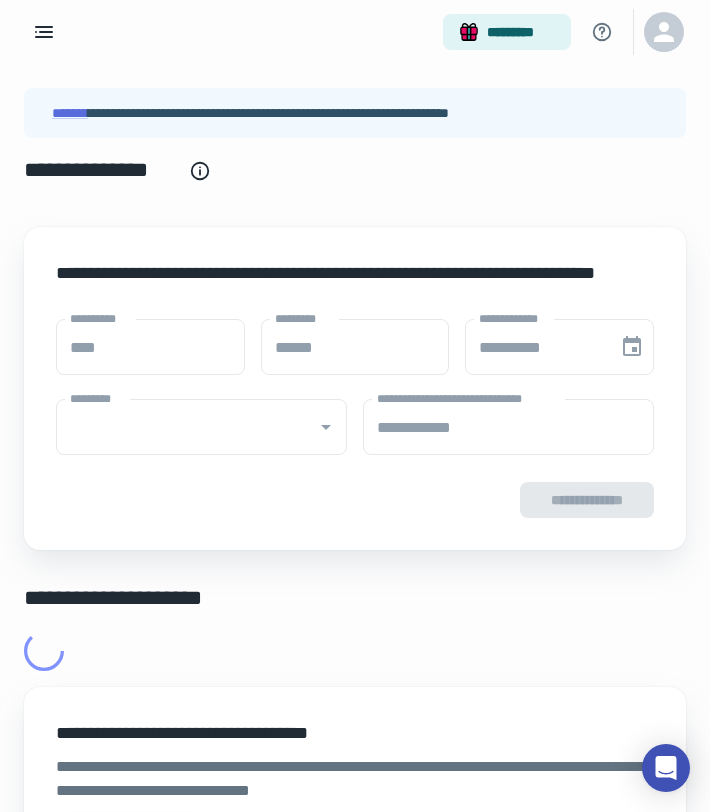 type on "**********" 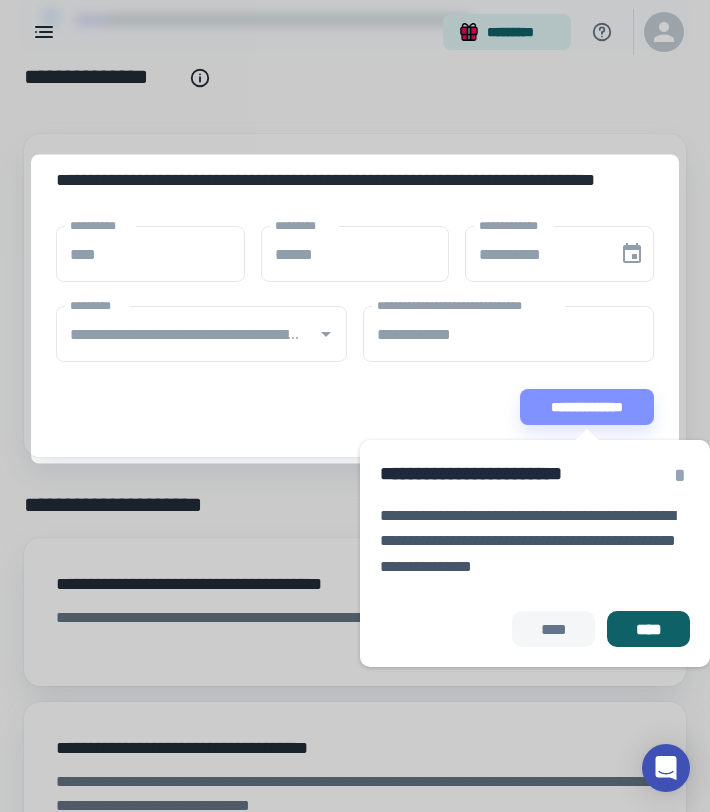 scroll, scrollTop: 94, scrollLeft: 0, axis: vertical 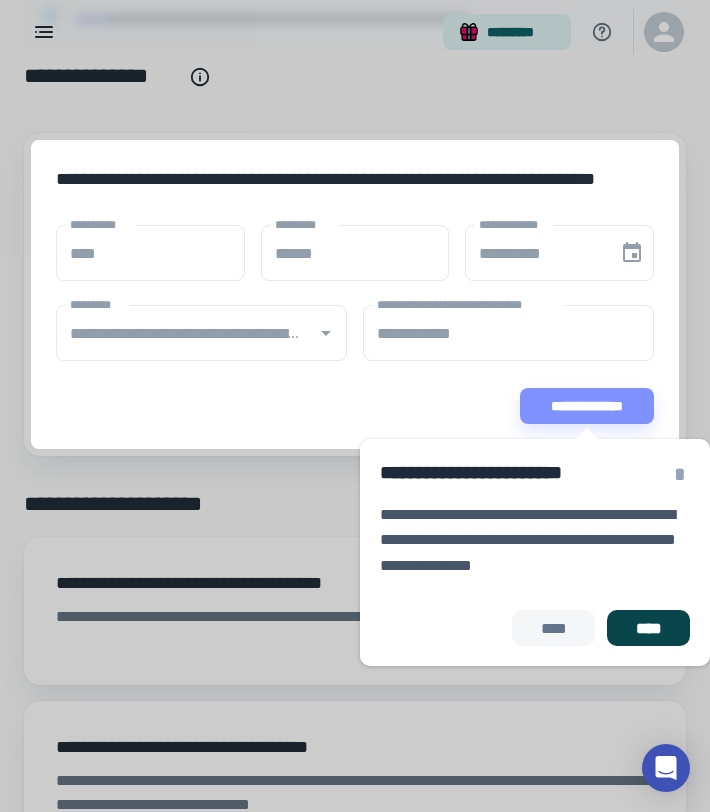 click on "****" at bounding box center (648, 628) 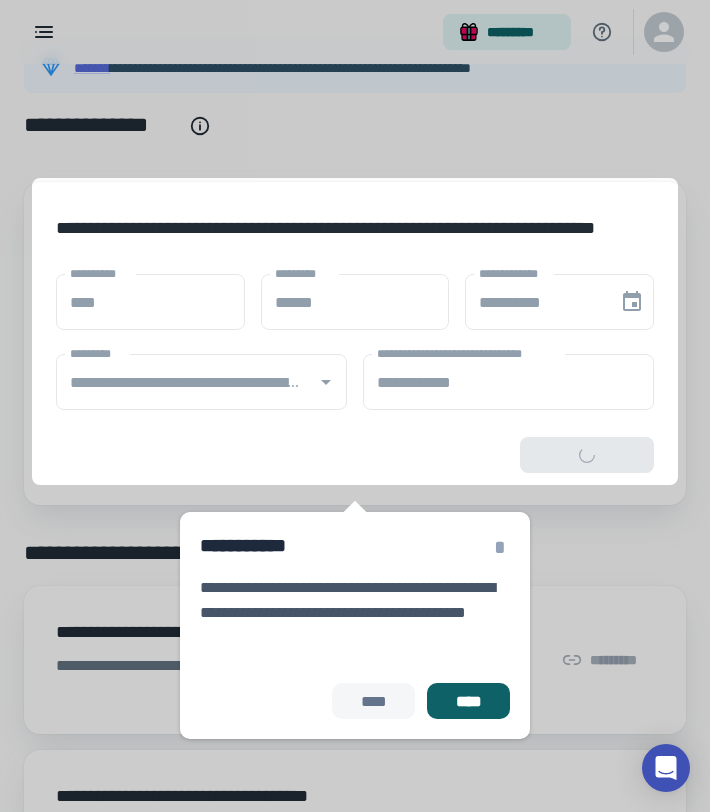 scroll, scrollTop: 0, scrollLeft: 0, axis: both 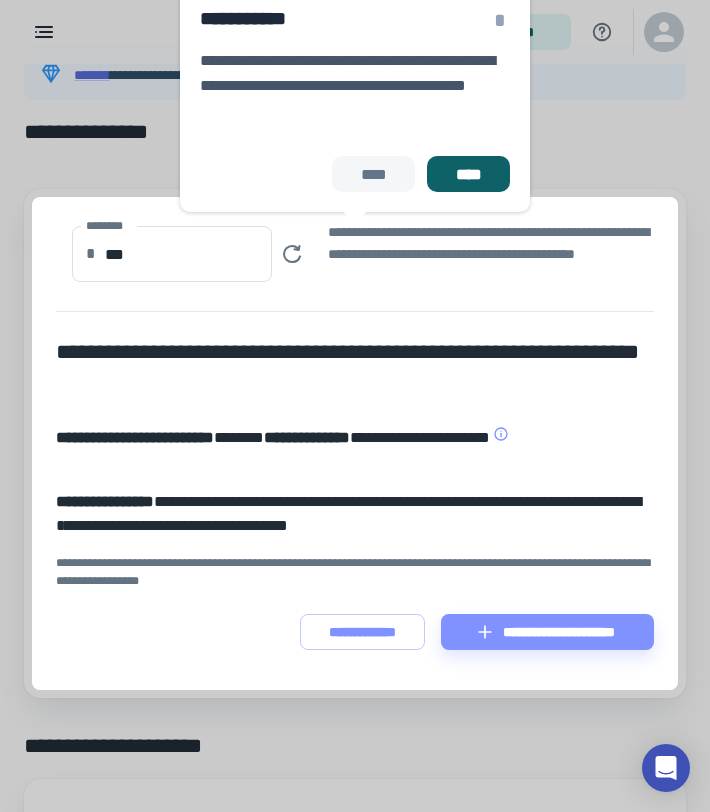 click on "**********" at bounding box center (355, 443) 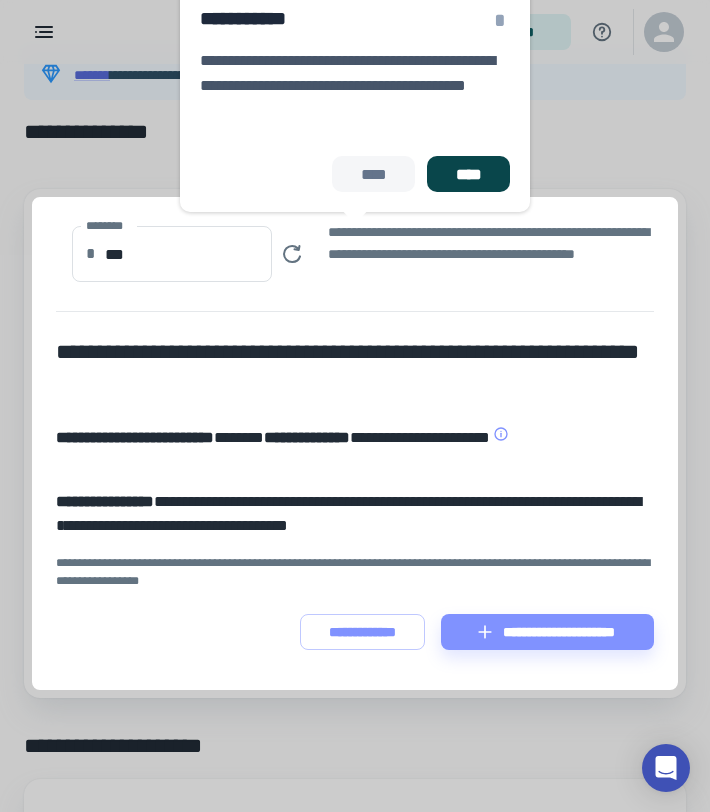 click on "****" at bounding box center [468, 174] 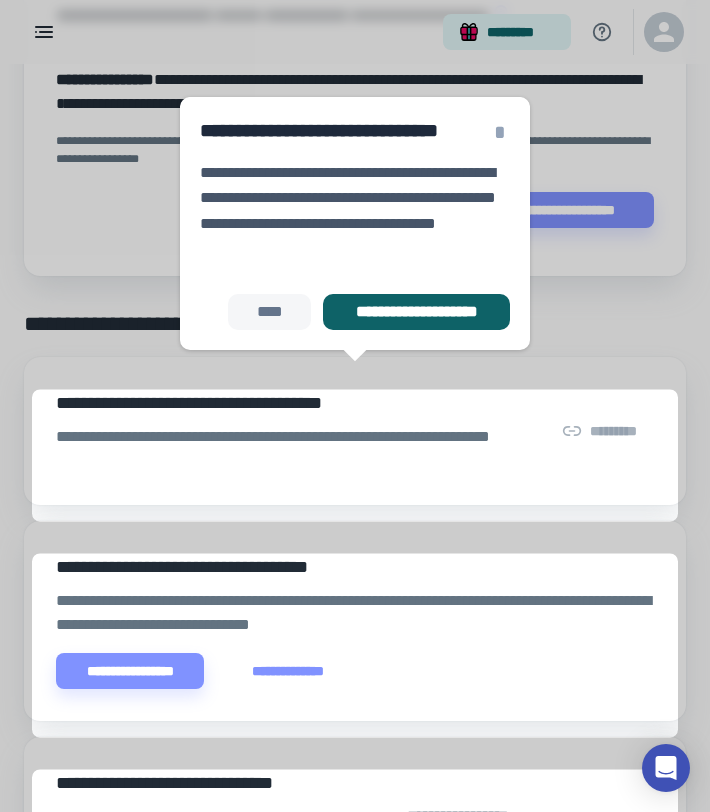 scroll, scrollTop: 485, scrollLeft: 0, axis: vertical 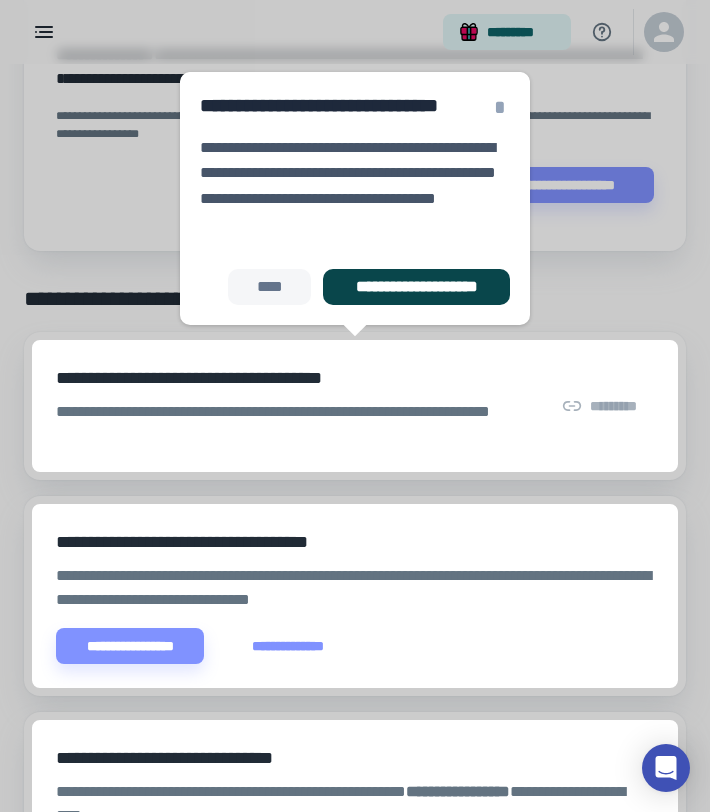 click on "**********" at bounding box center (416, 287) 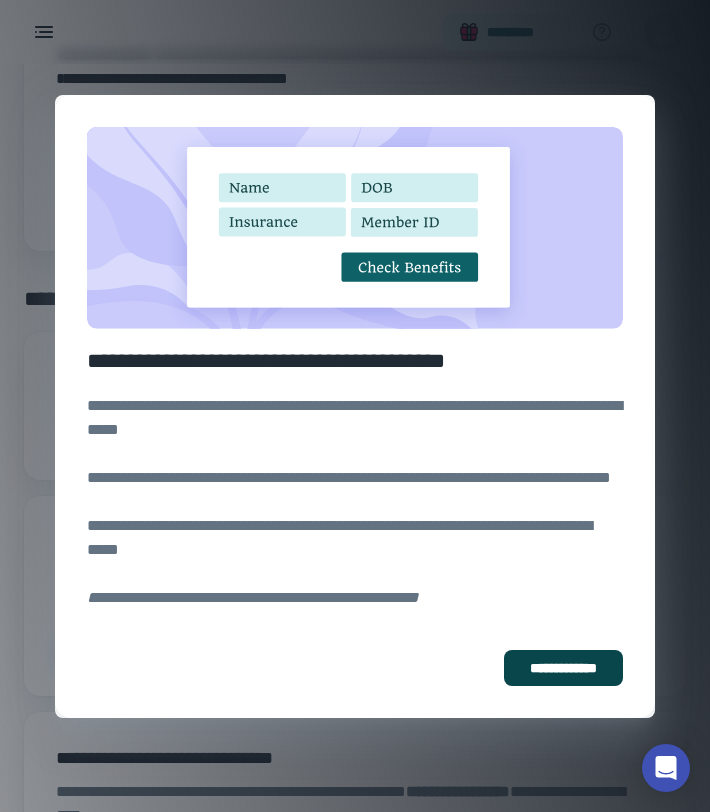 click on "**********" at bounding box center [563, 668] 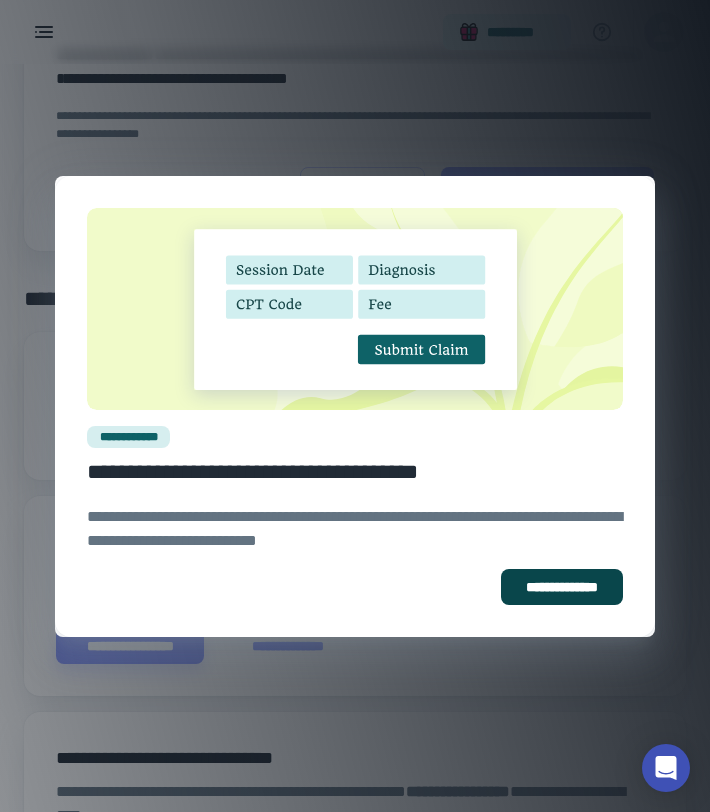 click on "**********" at bounding box center (562, 587) 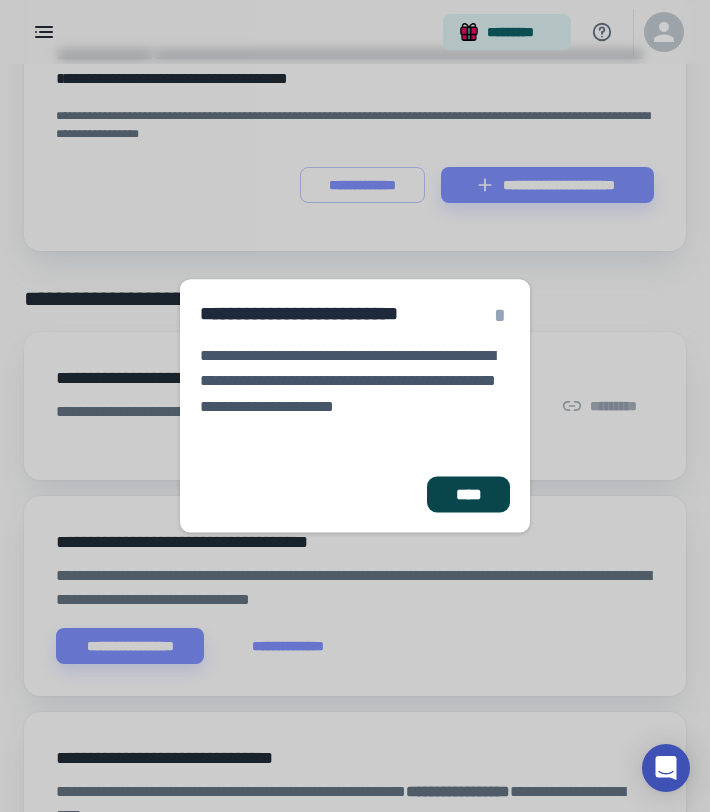 click on "****" at bounding box center (468, 494) 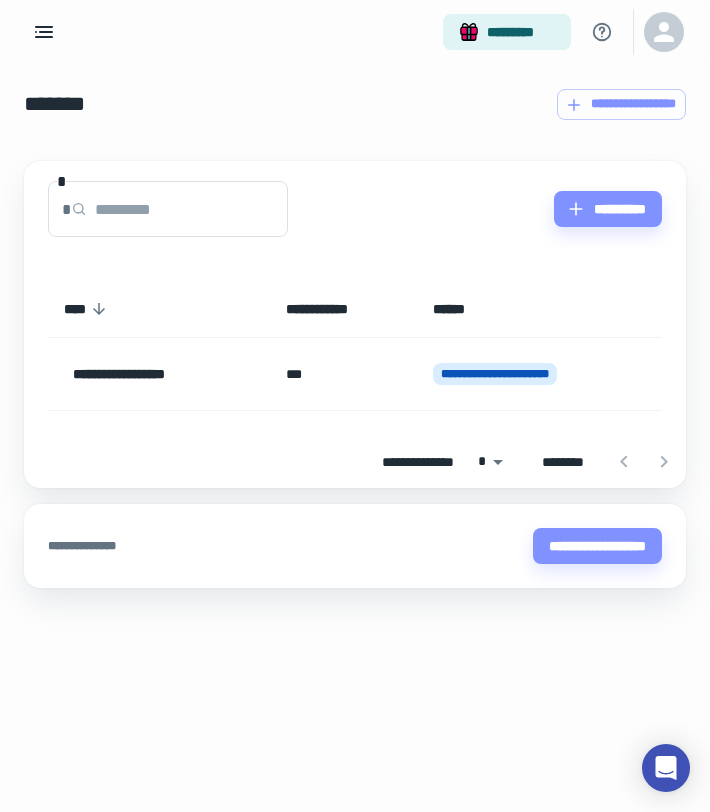scroll, scrollTop: 0, scrollLeft: 0, axis: both 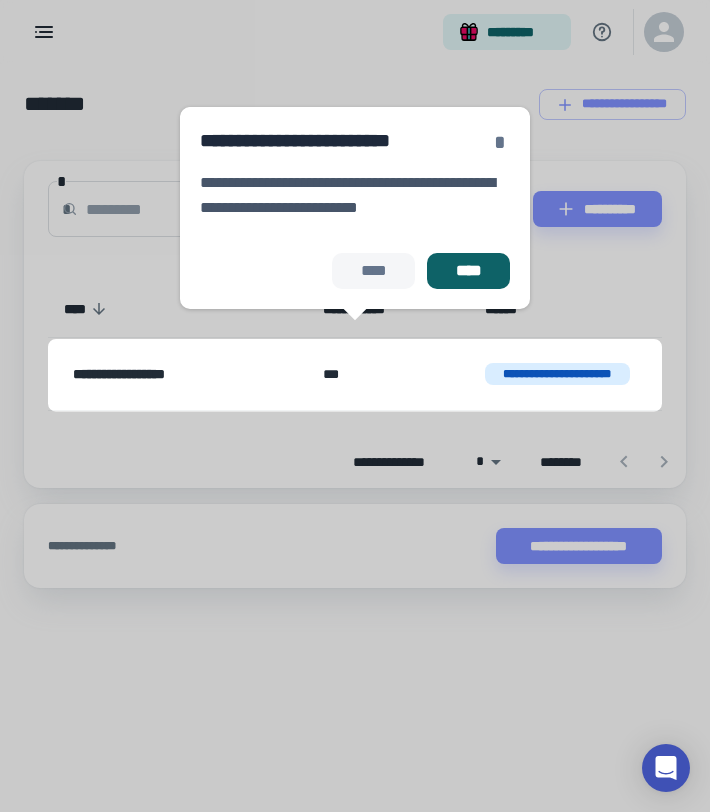 click on "*" at bounding box center (500, 142) 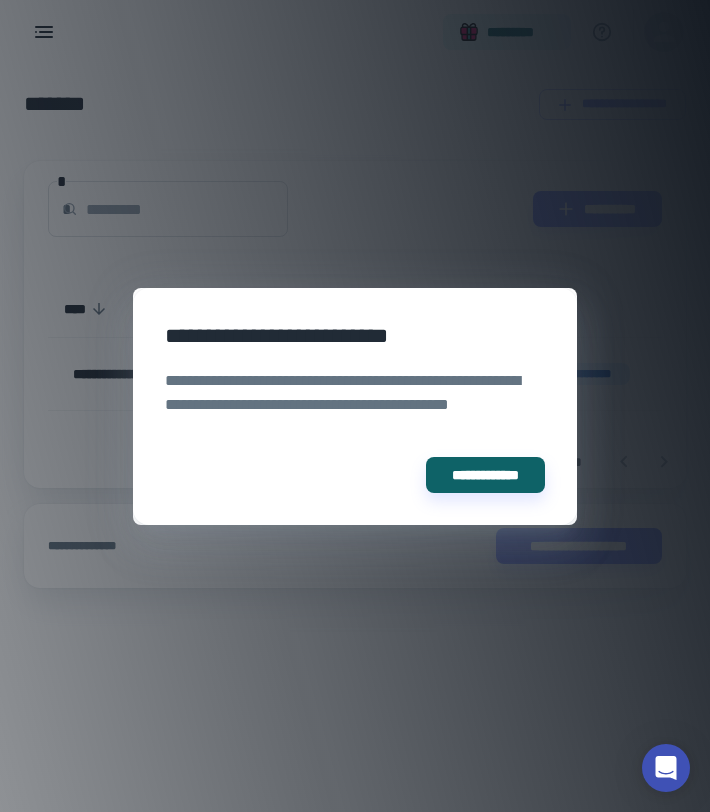 click on "**********" at bounding box center [355, 406] 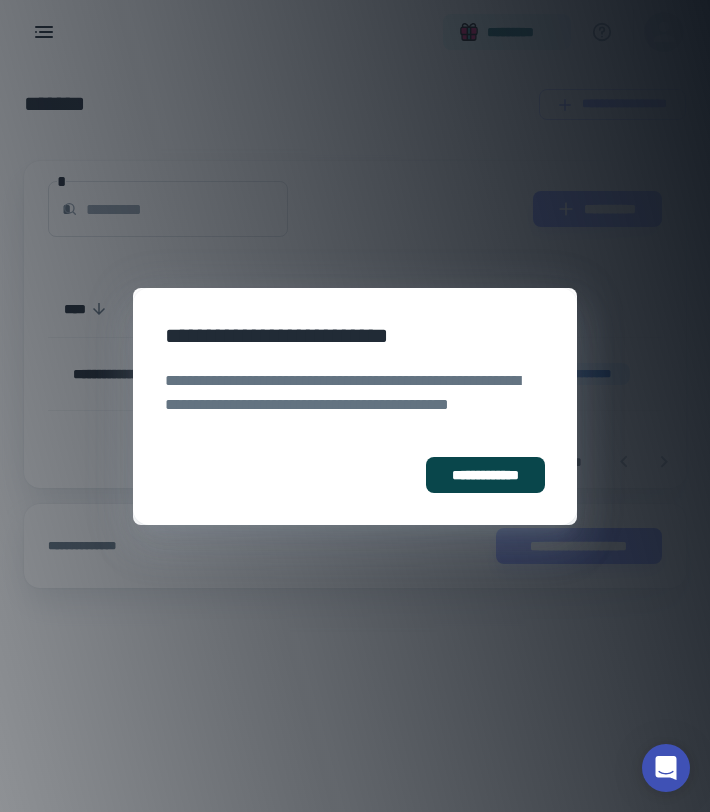click on "**********" at bounding box center [485, 475] 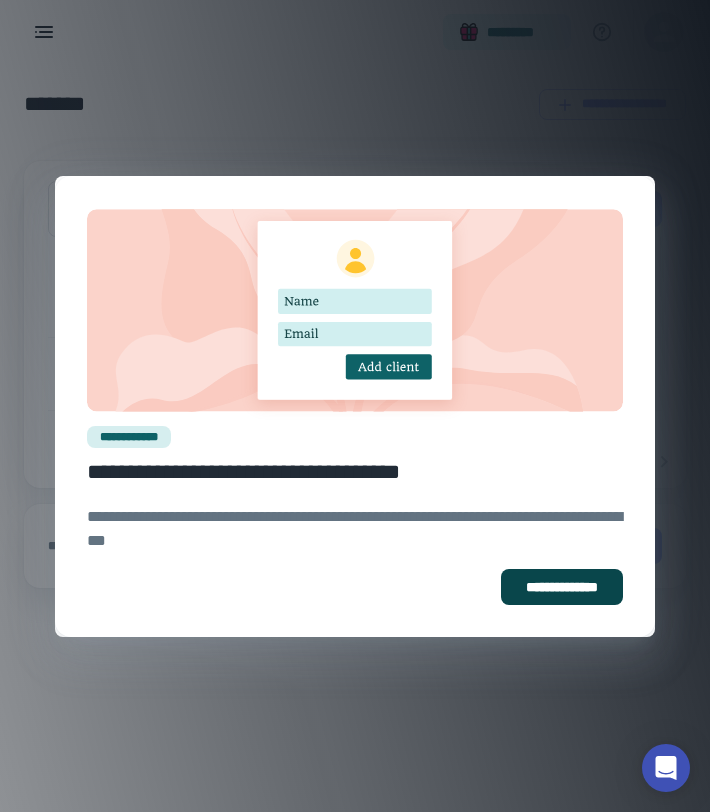 click on "**********" at bounding box center (562, 587) 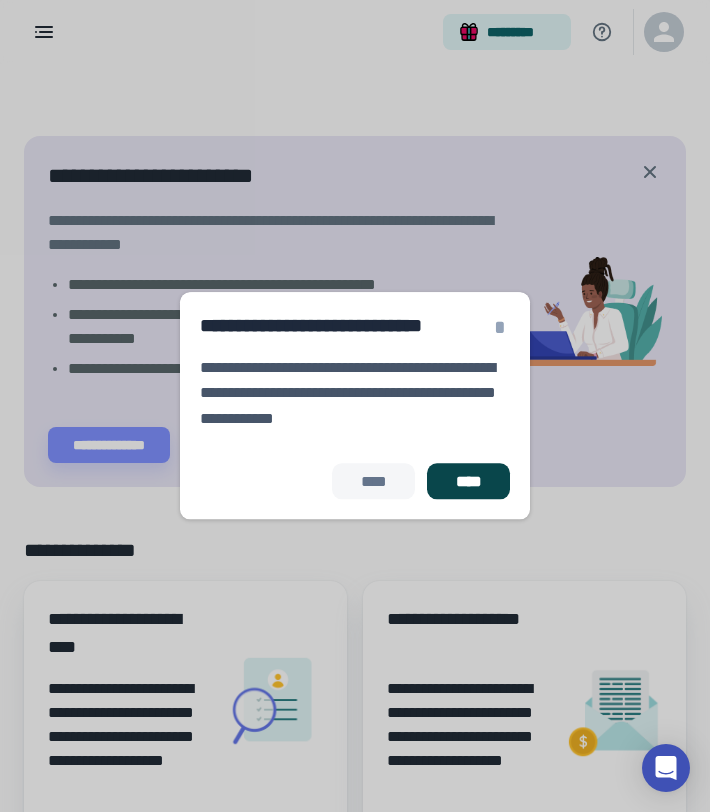click on "****" at bounding box center [468, 482] 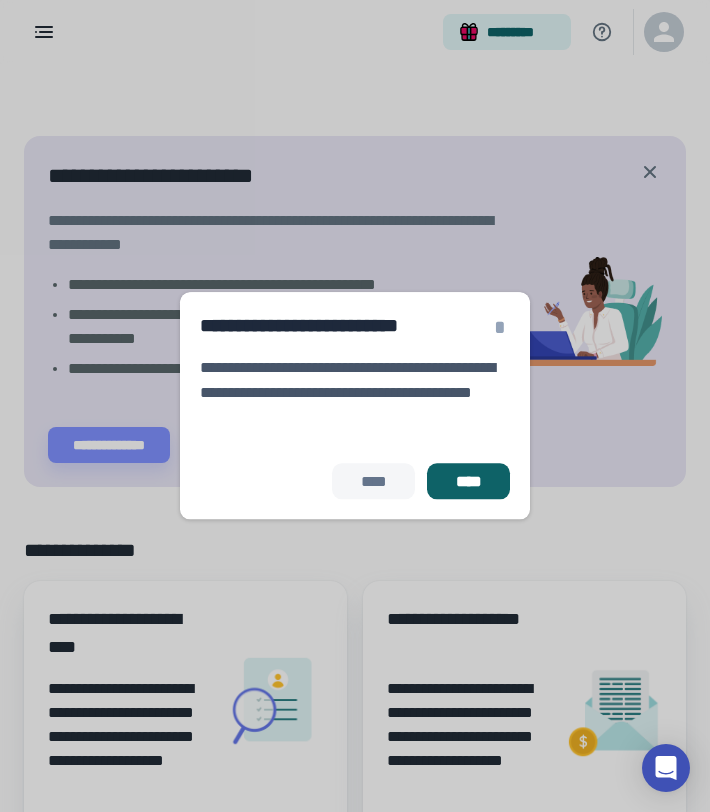 click on "****" at bounding box center [468, 482] 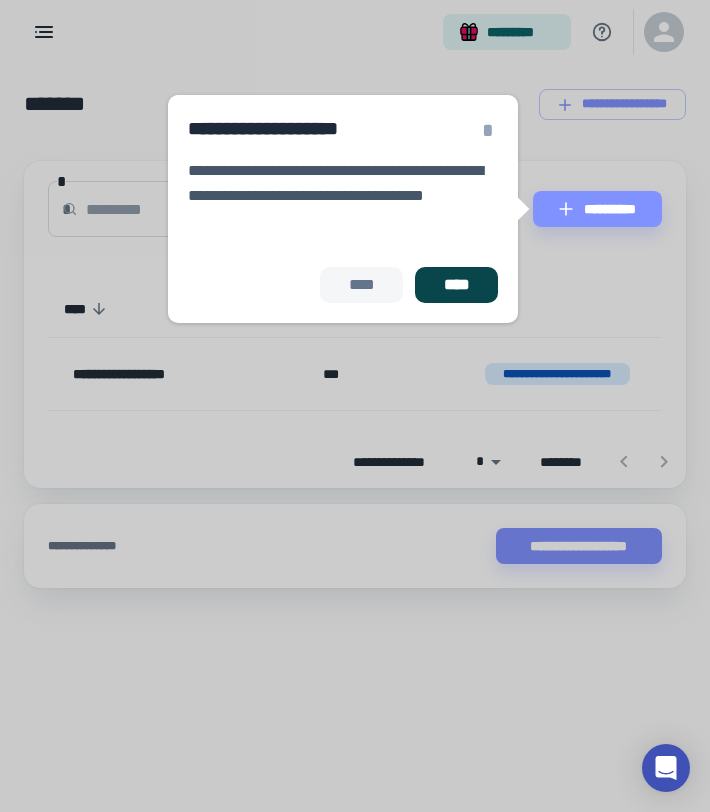 click on "****" at bounding box center (456, 285) 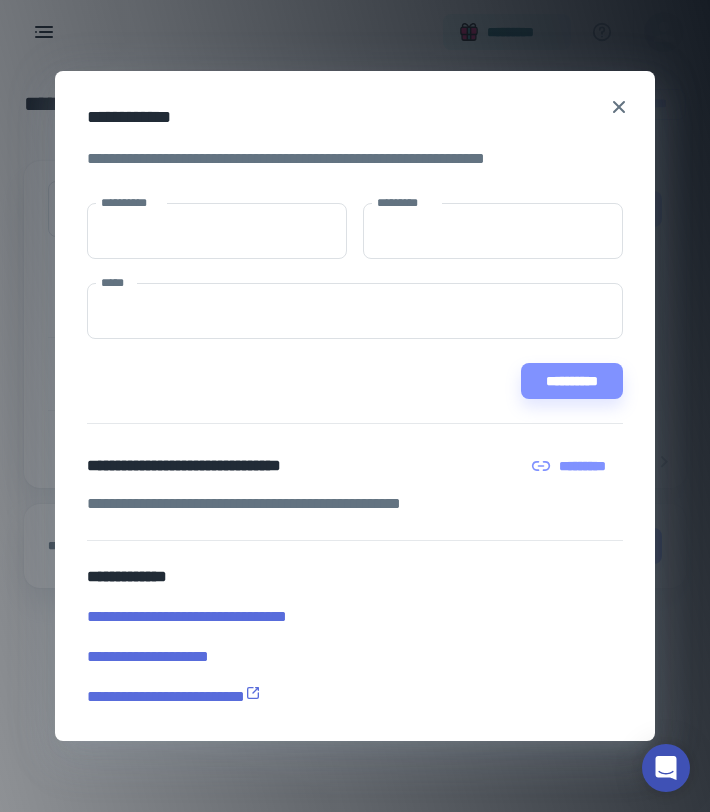 click on "**********" at bounding box center [355, 406] 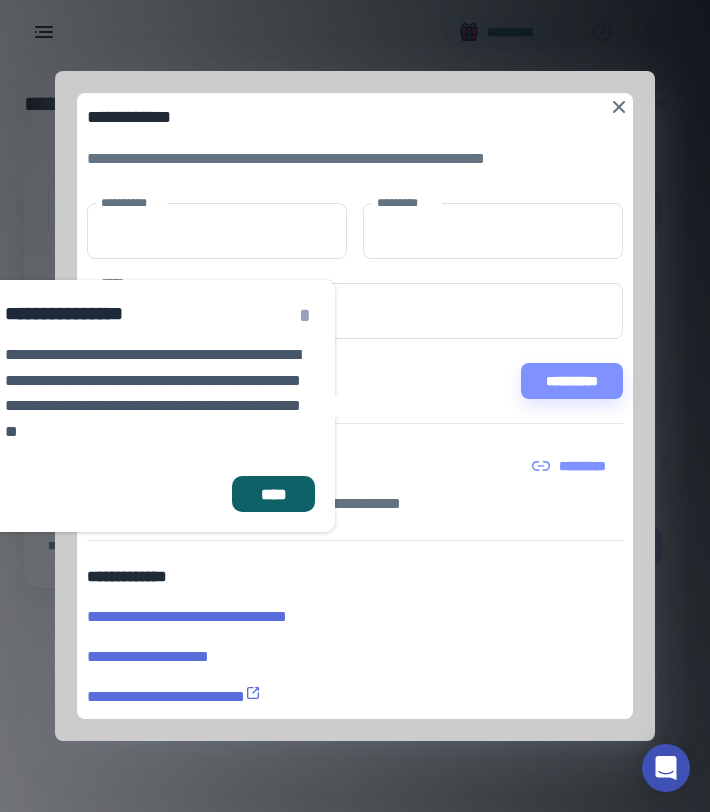 click on "**********" at bounding box center (355, 406) 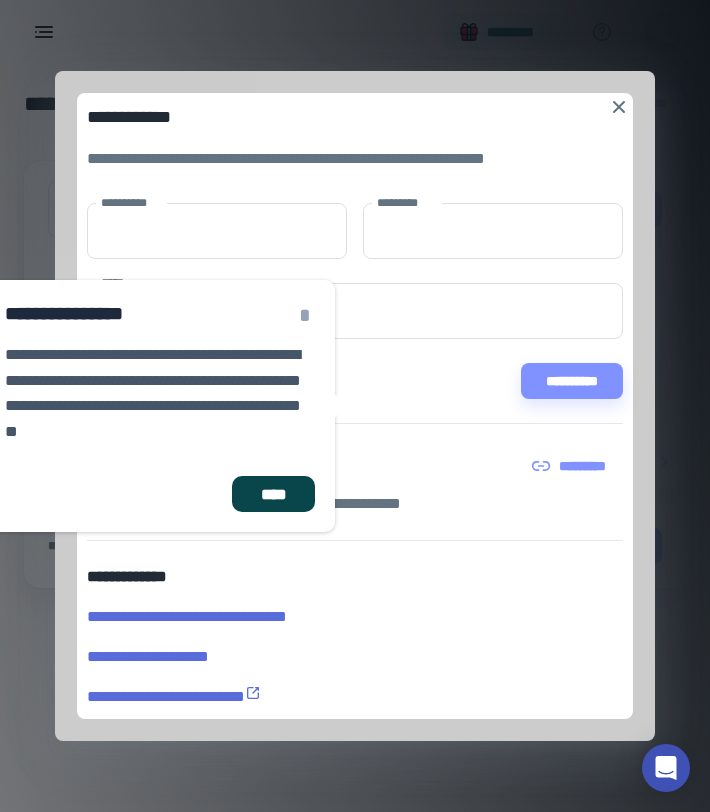 click on "****" at bounding box center (273, 494) 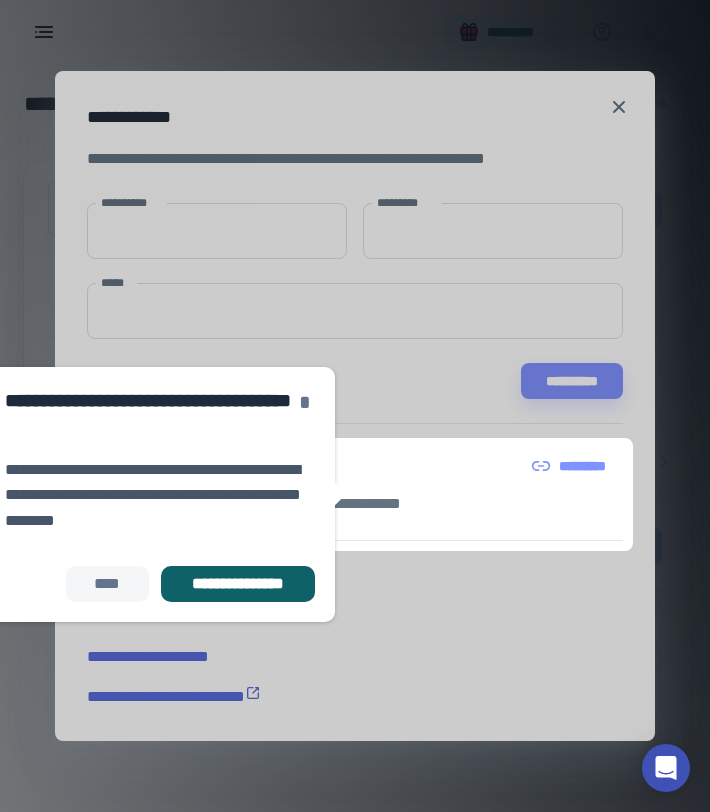click on "*" at bounding box center (305, 402) 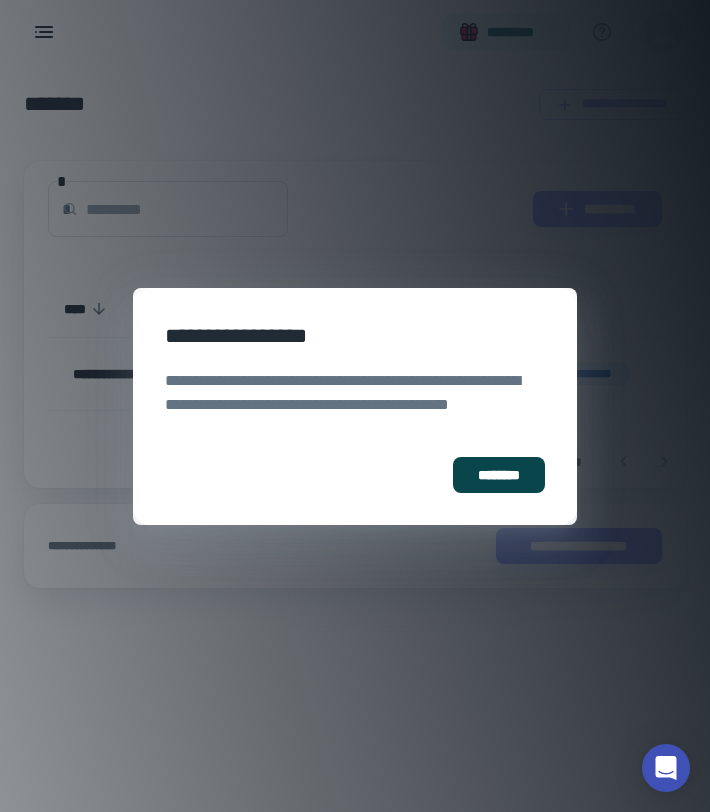 click on "********" at bounding box center (499, 475) 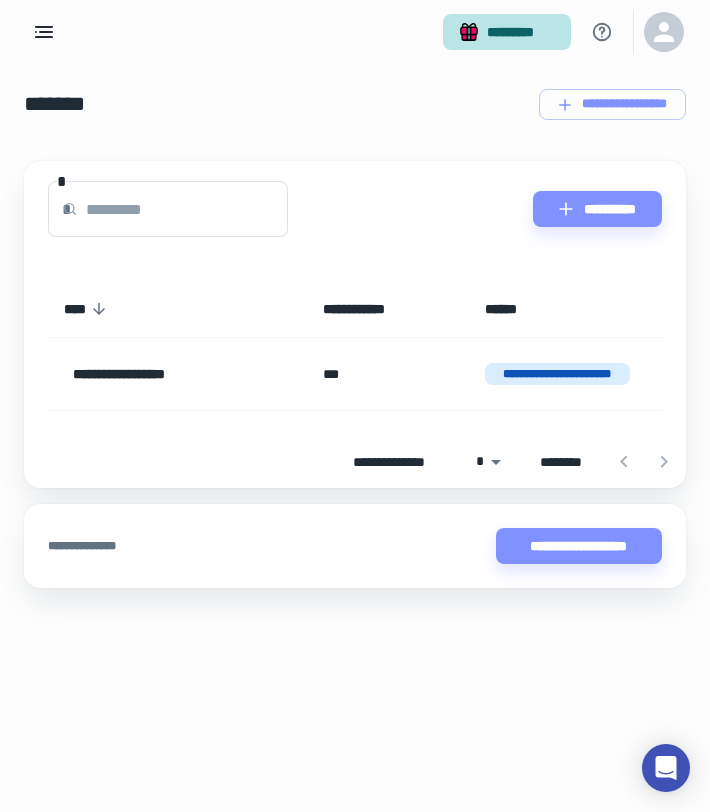 click on "*********" at bounding box center (507, 32) 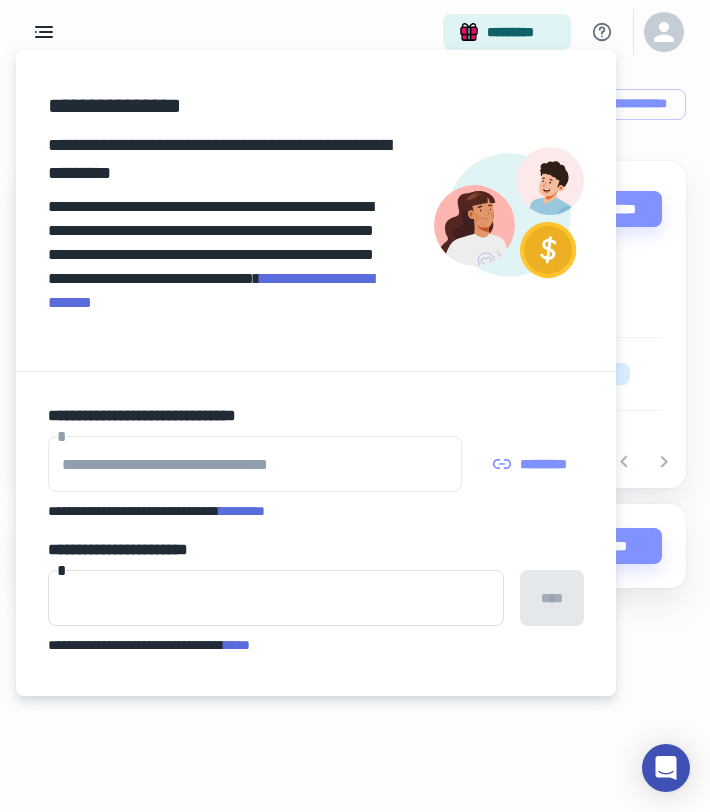 click at bounding box center (355, 406) 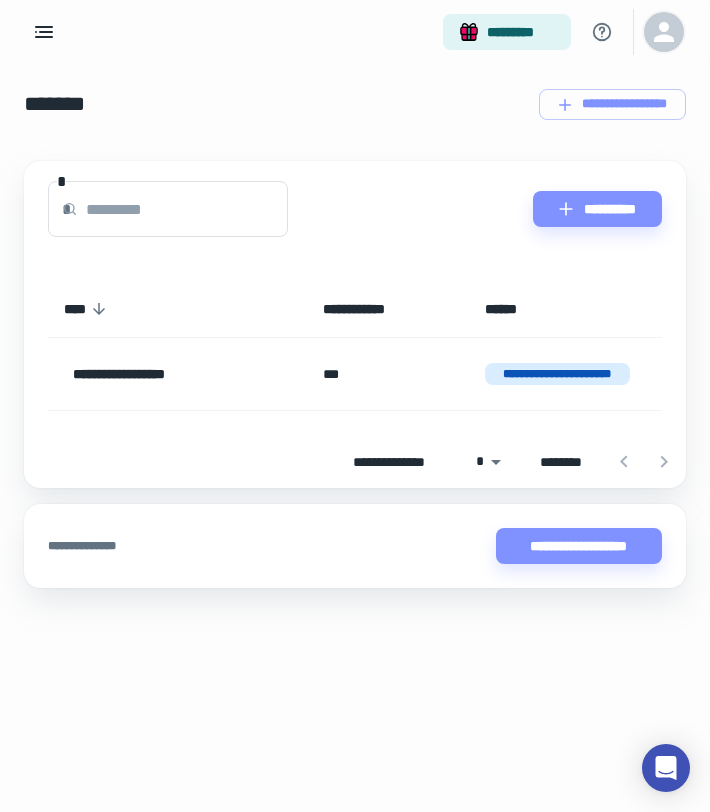 click 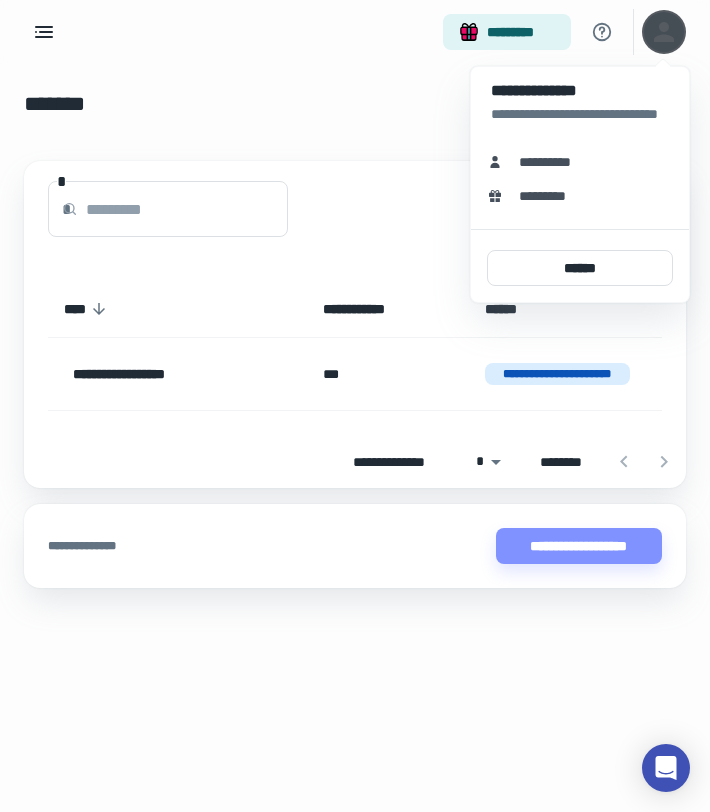 click on "**********" at bounding box center [580, 162] 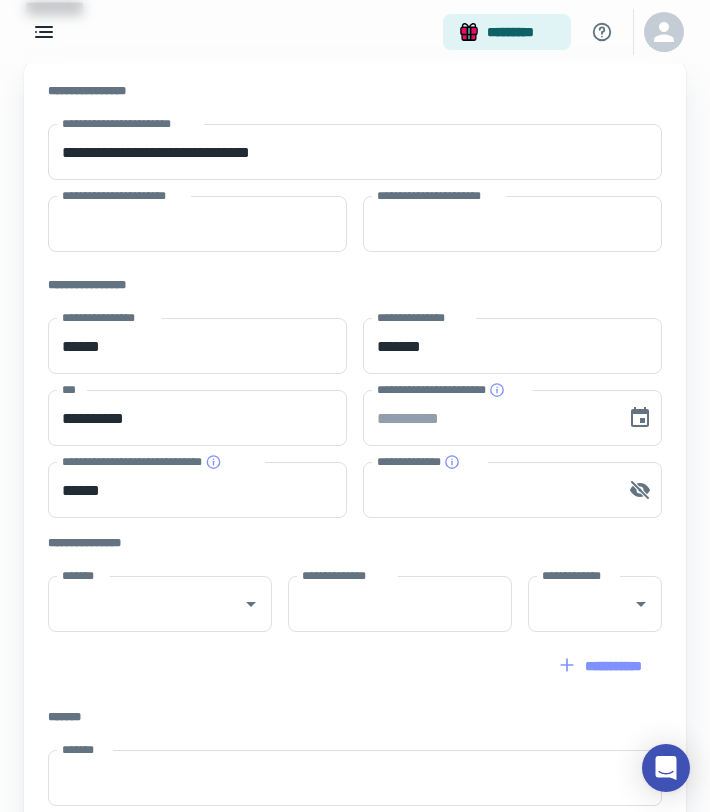 scroll, scrollTop: 0, scrollLeft: 0, axis: both 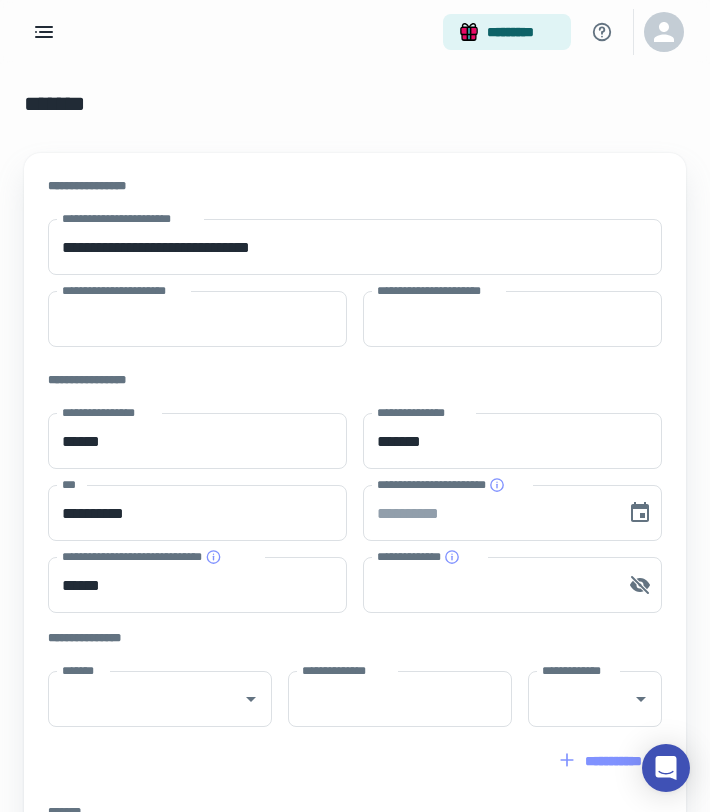 click on "*******" at bounding box center (355, 104) 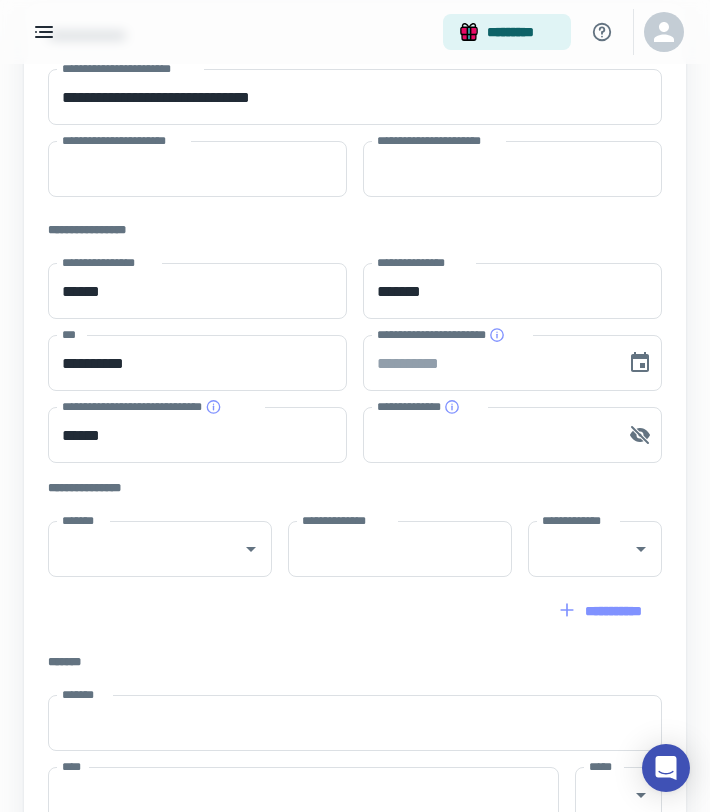 scroll, scrollTop: 146, scrollLeft: 0, axis: vertical 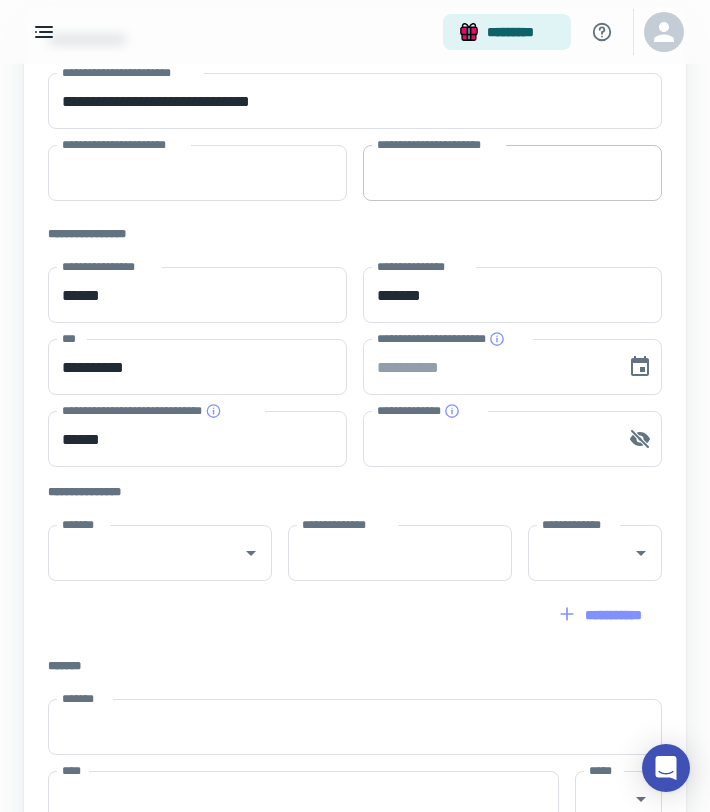 click on "**********" at bounding box center [512, 173] 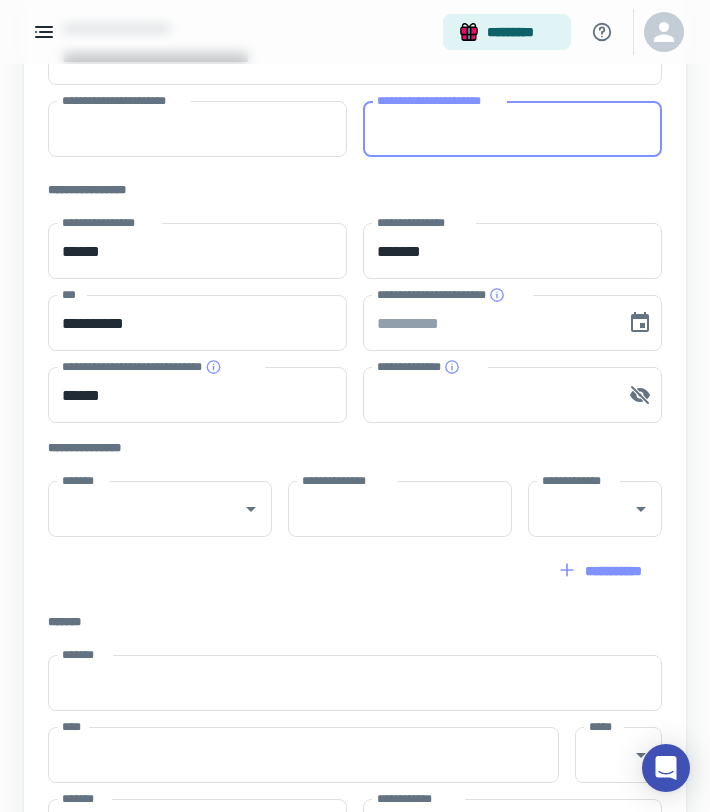 scroll, scrollTop: 206, scrollLeft: 0, axis: vertical 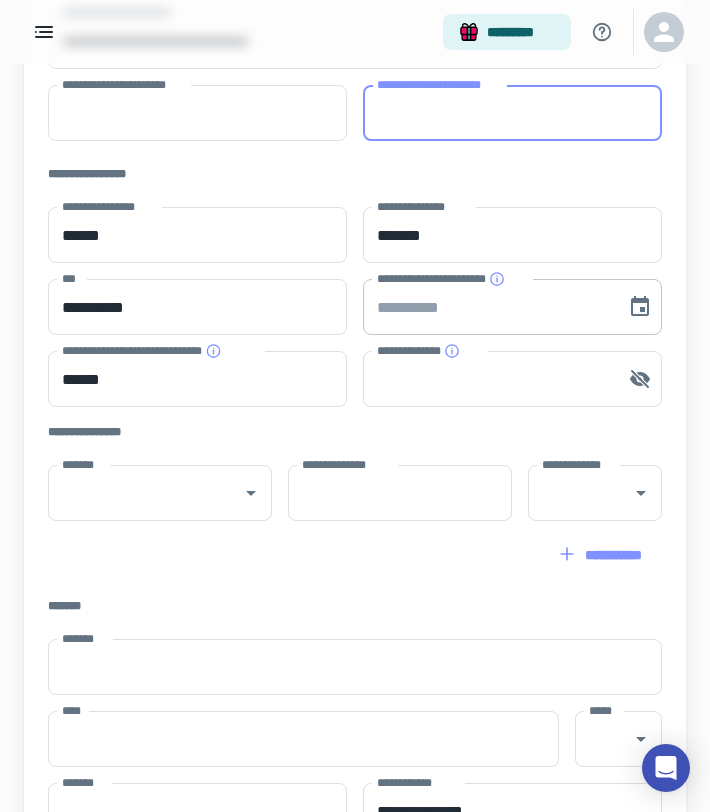 click on "**********" at bounding box center (487, 307) 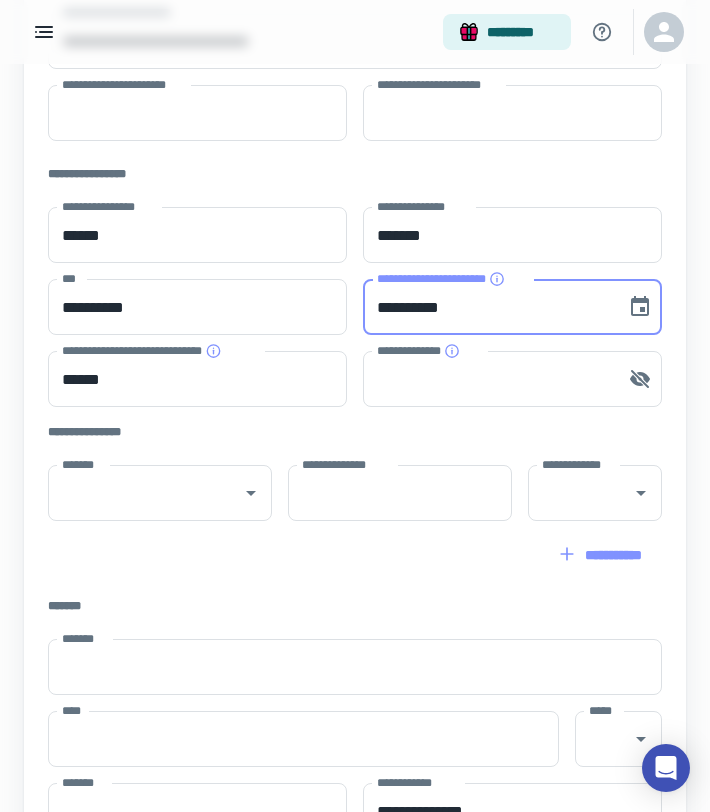 type on "**********" 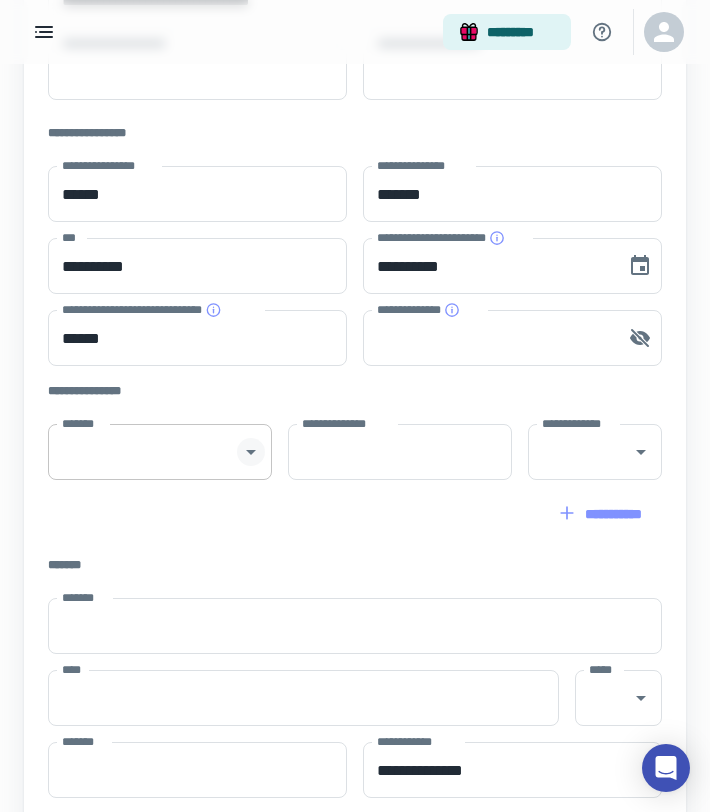 scroll, scrollTop: 257, scrollLeft: 0, axis: vertical 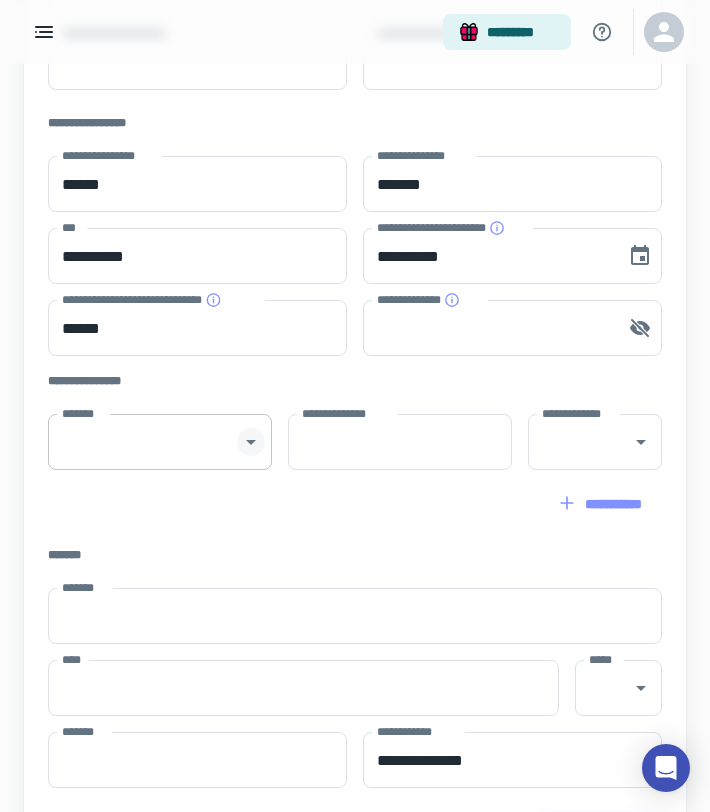 click at bounding box center [251, 442] 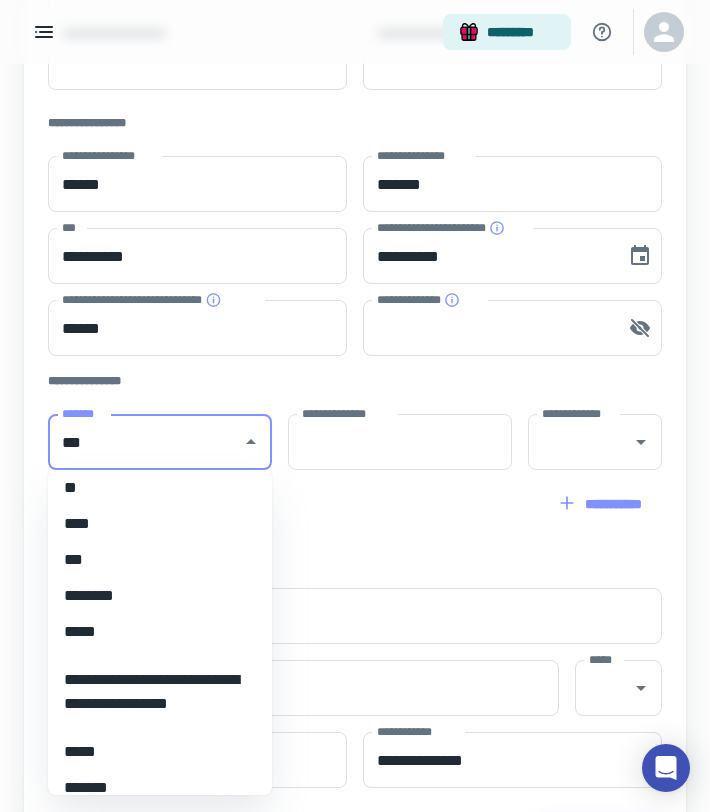 scroll, scrollTop: 0, scrollLeft: 0, axis: both 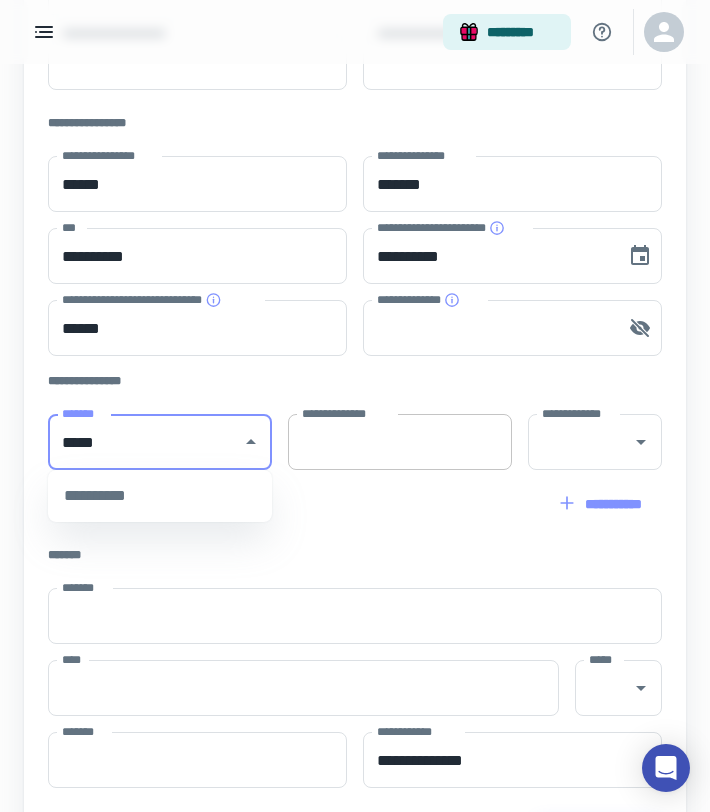 type on "*****" 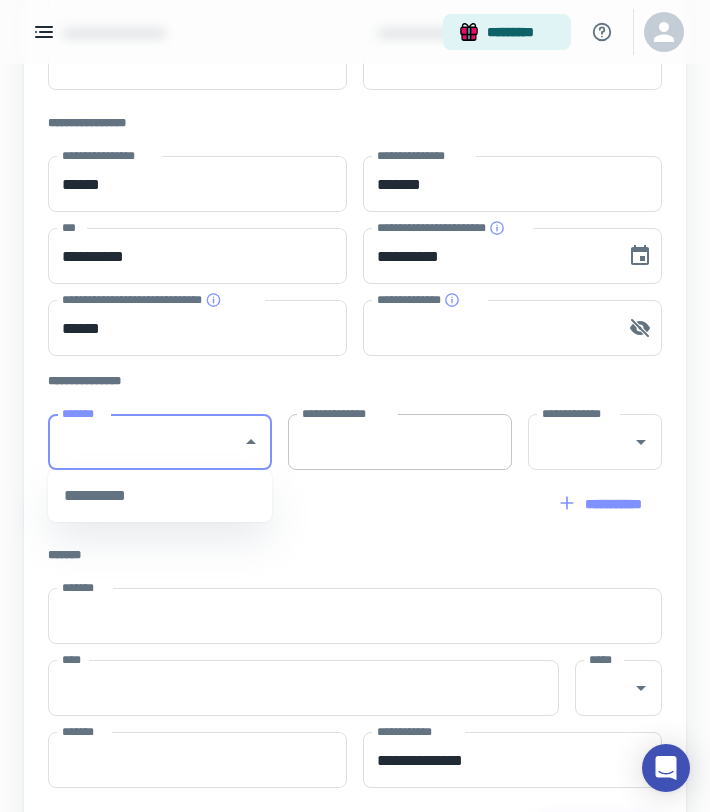 click on "**********" at bounding box center (400, 442) 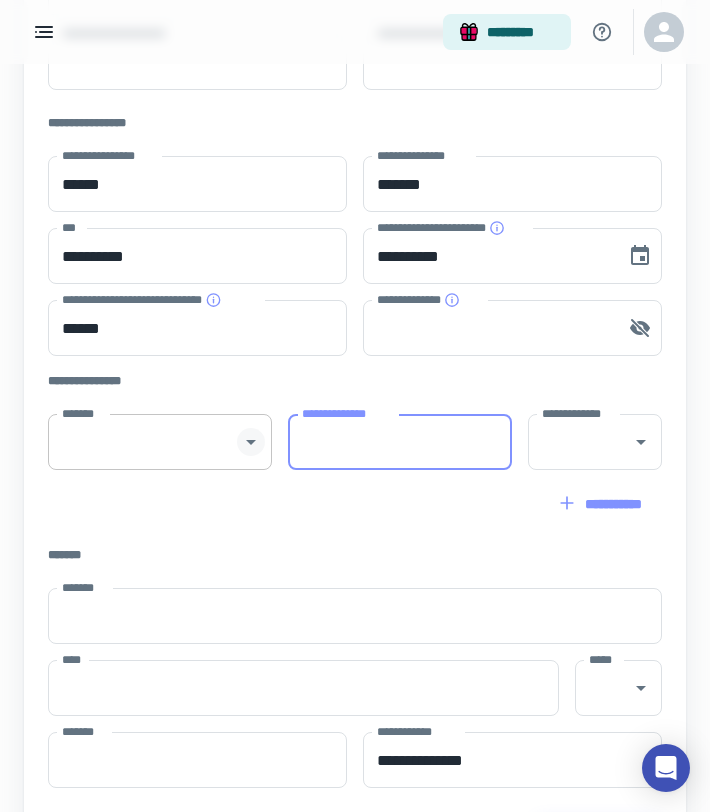 click 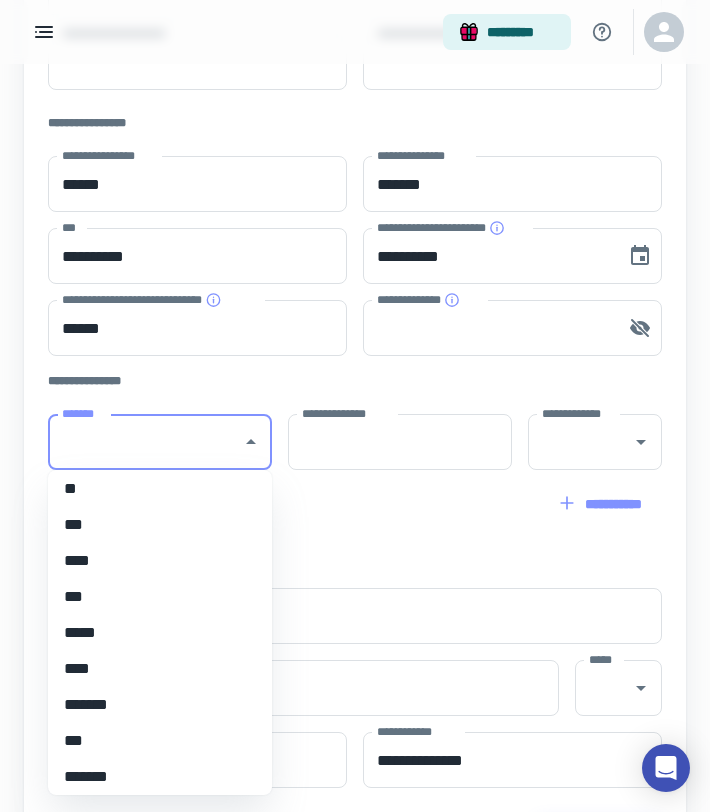 scroll, scrollTop: 1167, scrollLeft: 0, axis: vertical 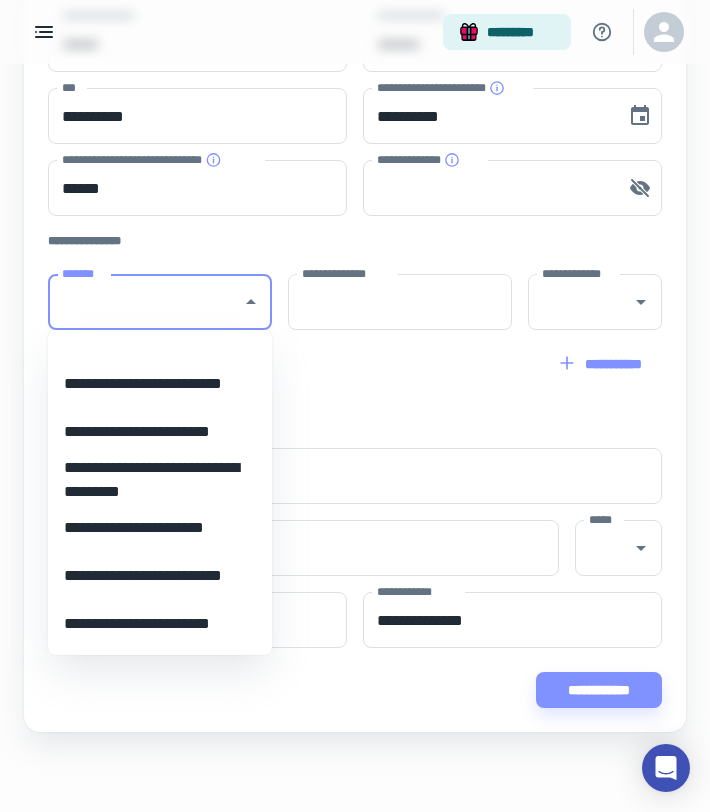 click on "**********" at bounding box center [160, 432] 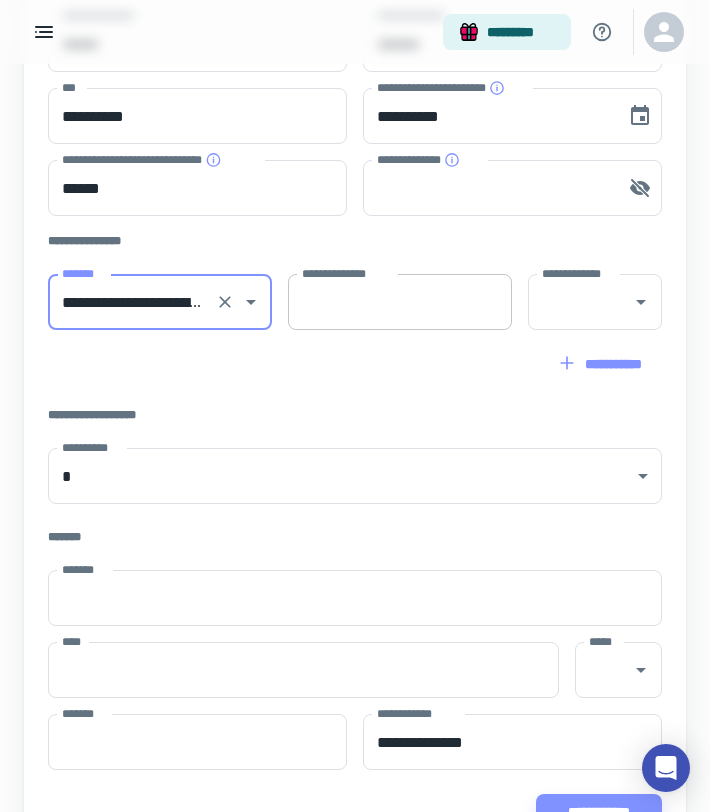 click on "**********" at bounding box center (400, 302) 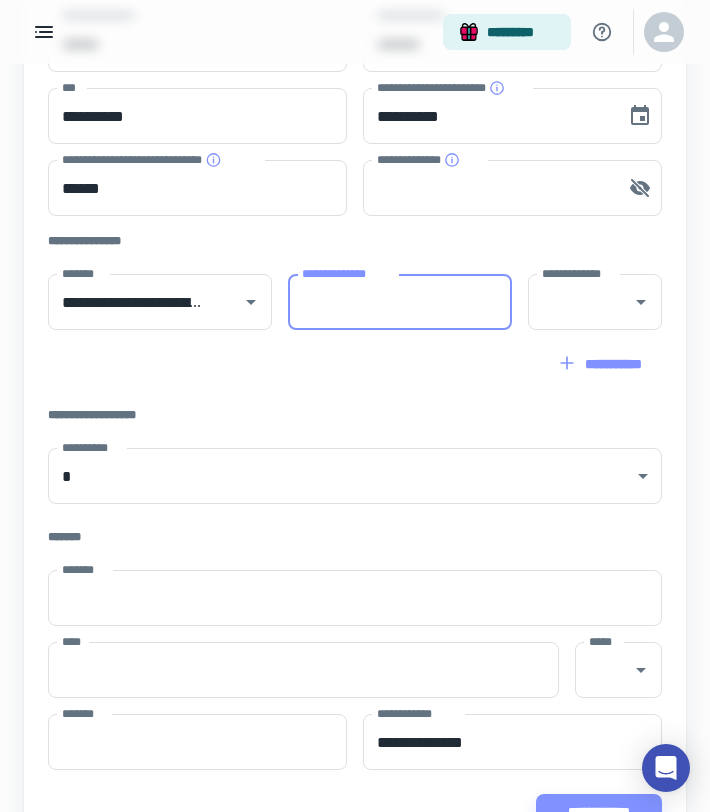paste on "*****" 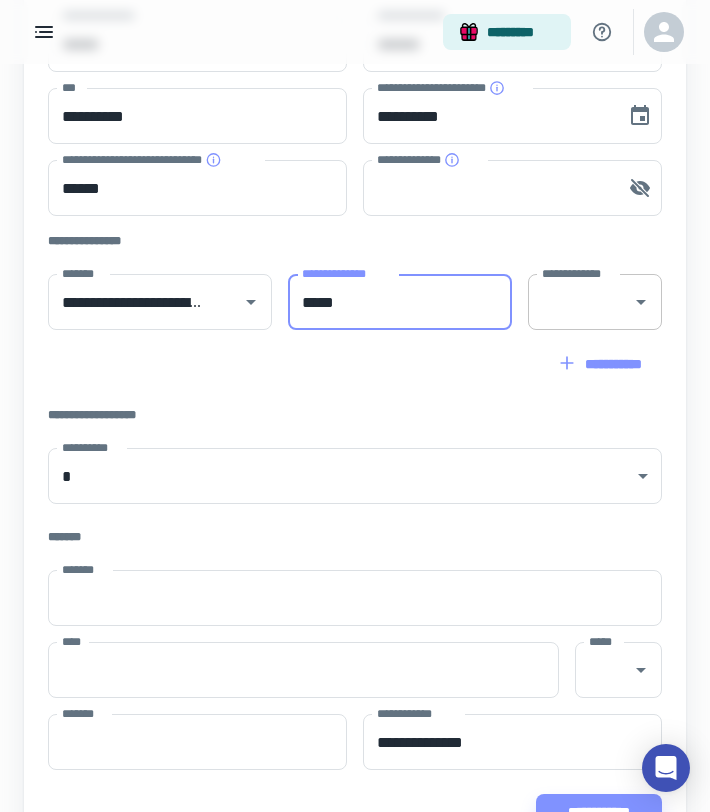 type on "*****" 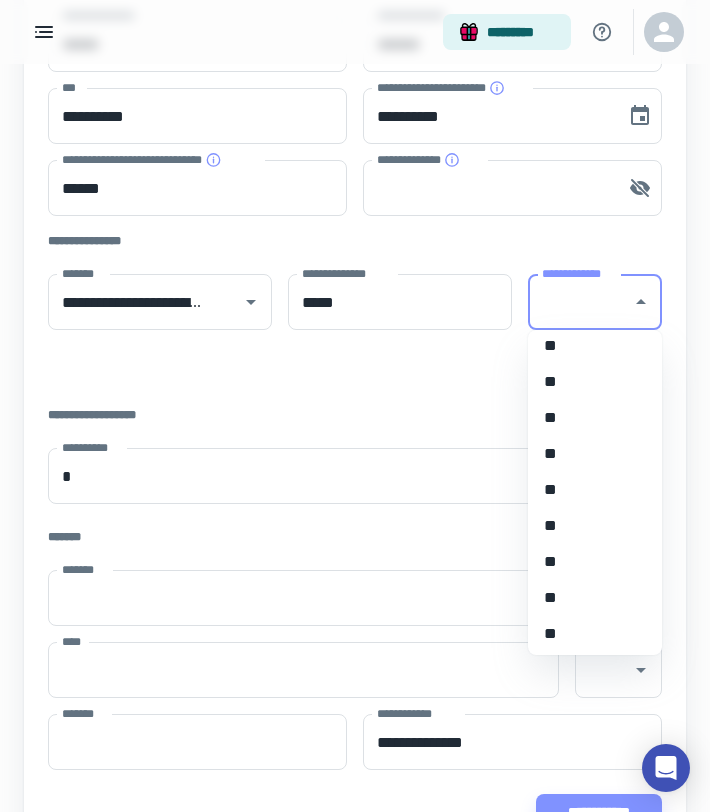 scroll, scrollTop: 1659, scrollLeft: 0, axis: vertical 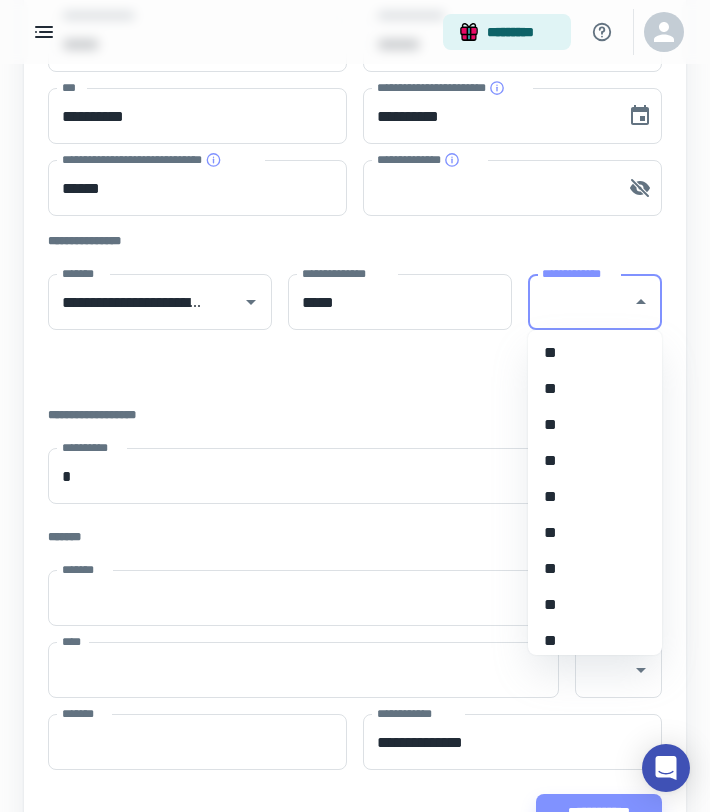 click on "**" at bounding box center (595, 497) 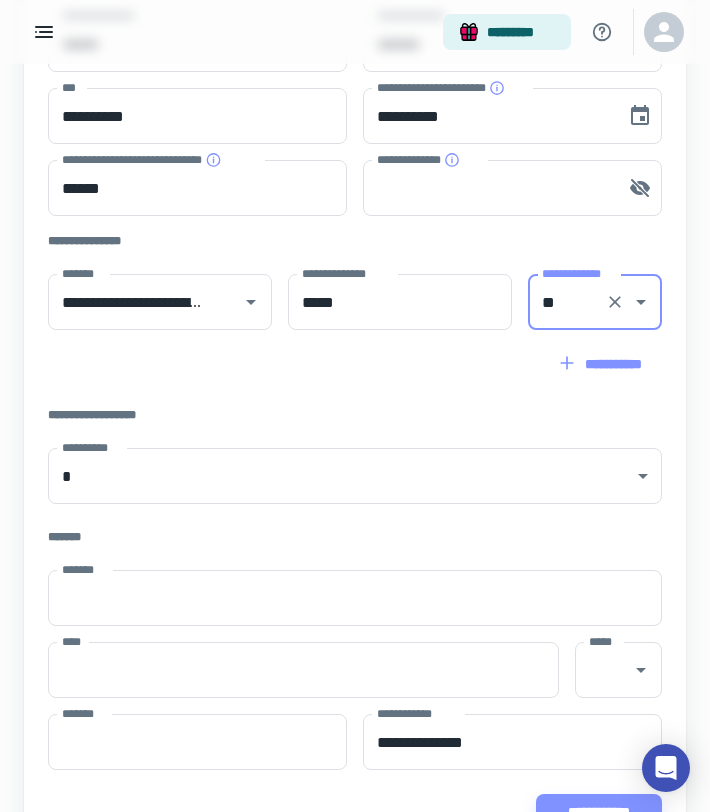 click on "**********" at bounding box center [355, 415] 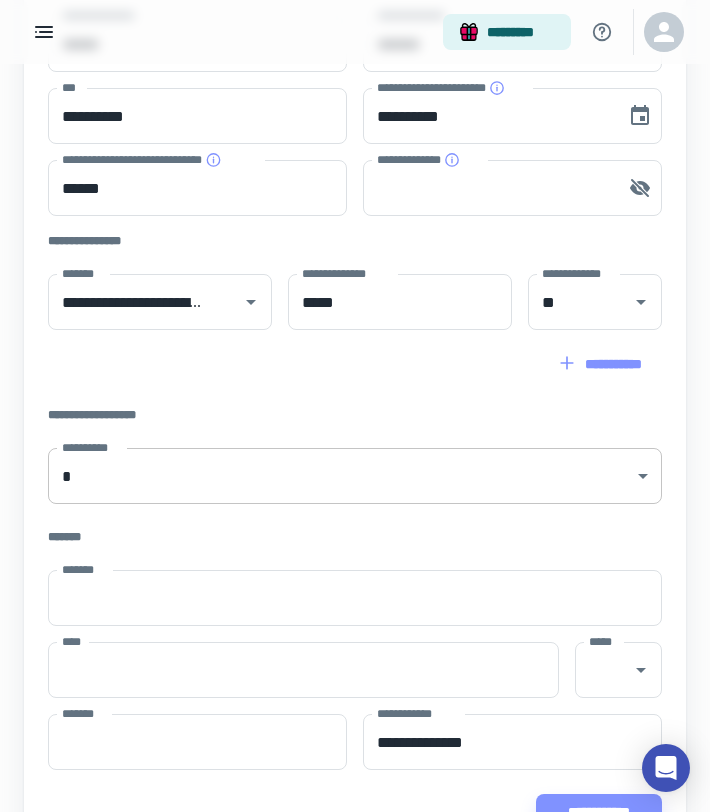 scroll, scrollTop: 519, scrollLeft: 0, axis: vertical 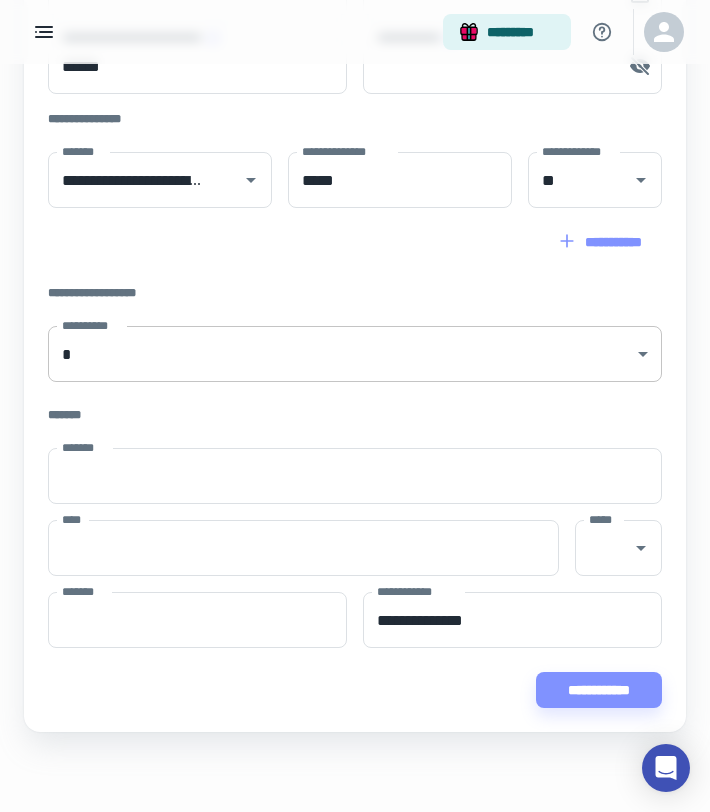 click on "[PHONE]" at bounding box center [355, -113] 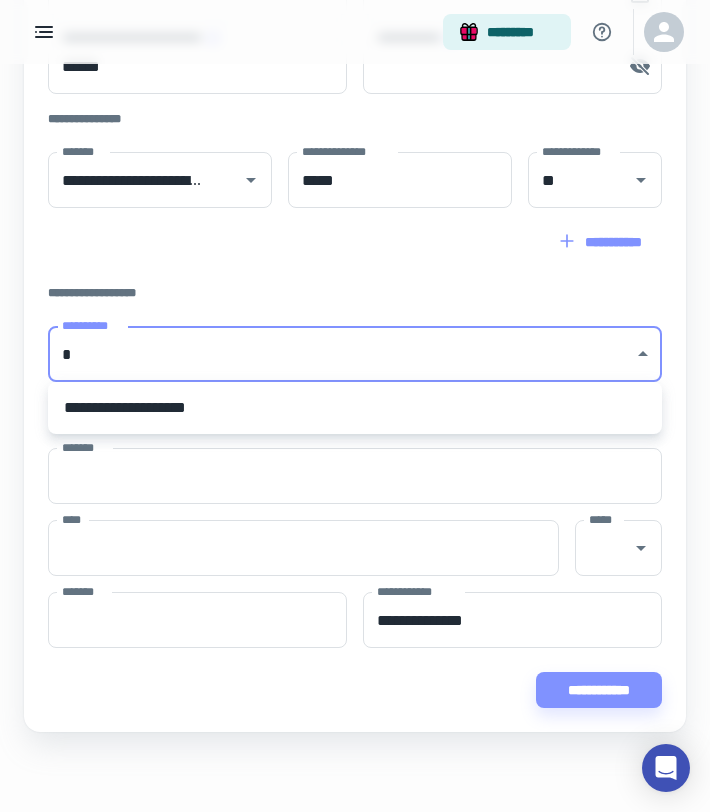 click at bounding box center [355, 406] 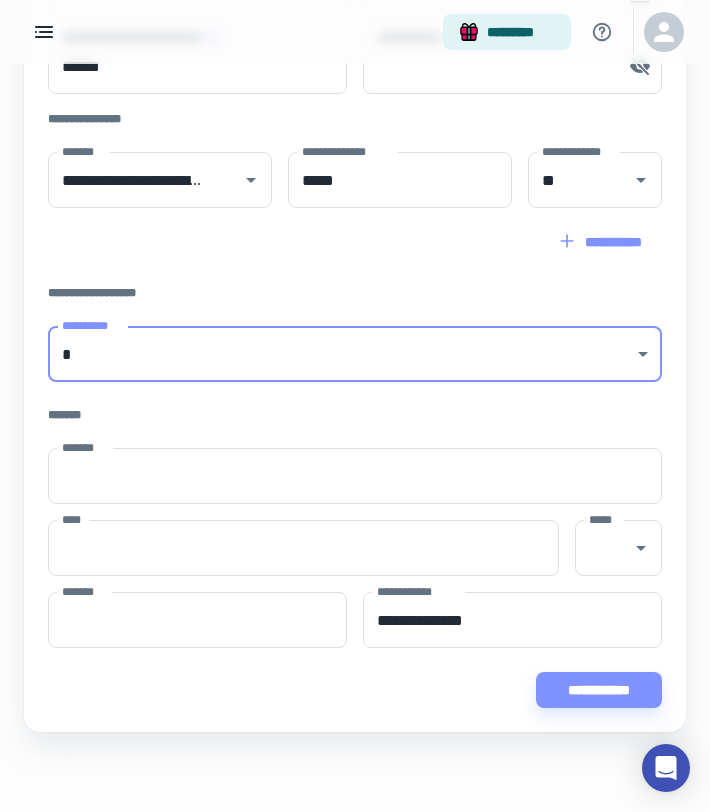 click on "[PHONE]" at bounding box center (355, -113) 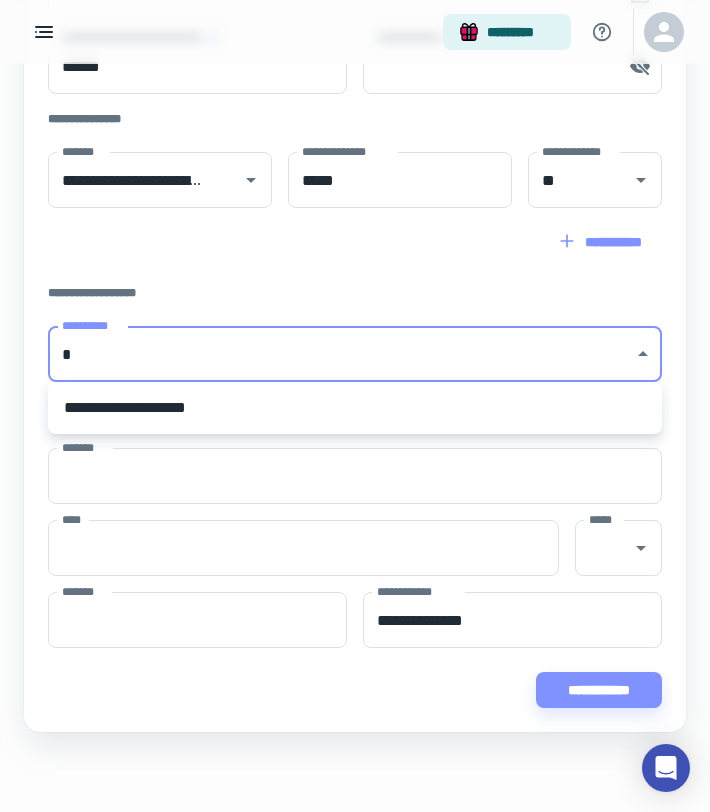 click on "**********" at bounding box center (355, 408) 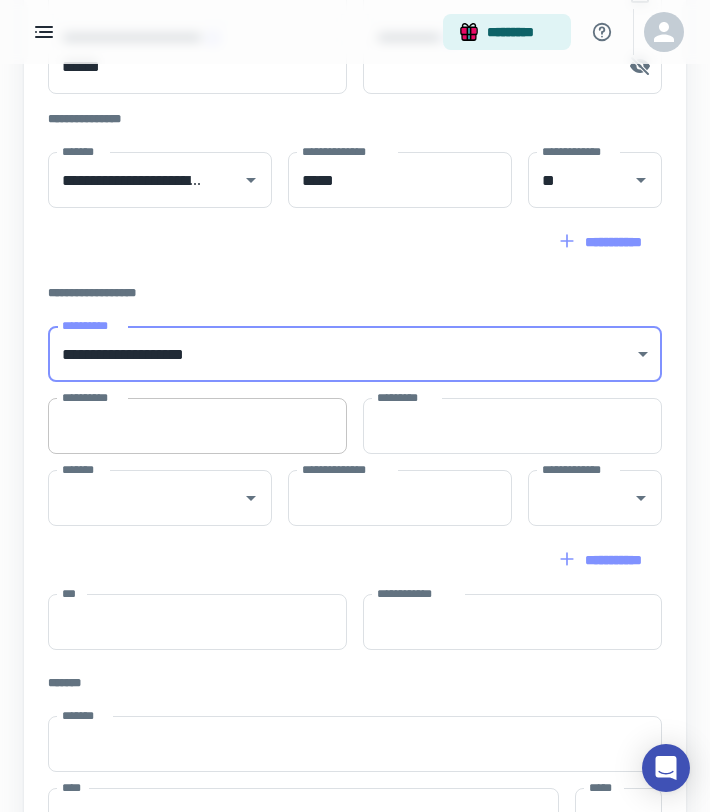 click on "**********" at bounding box center (197, 426) 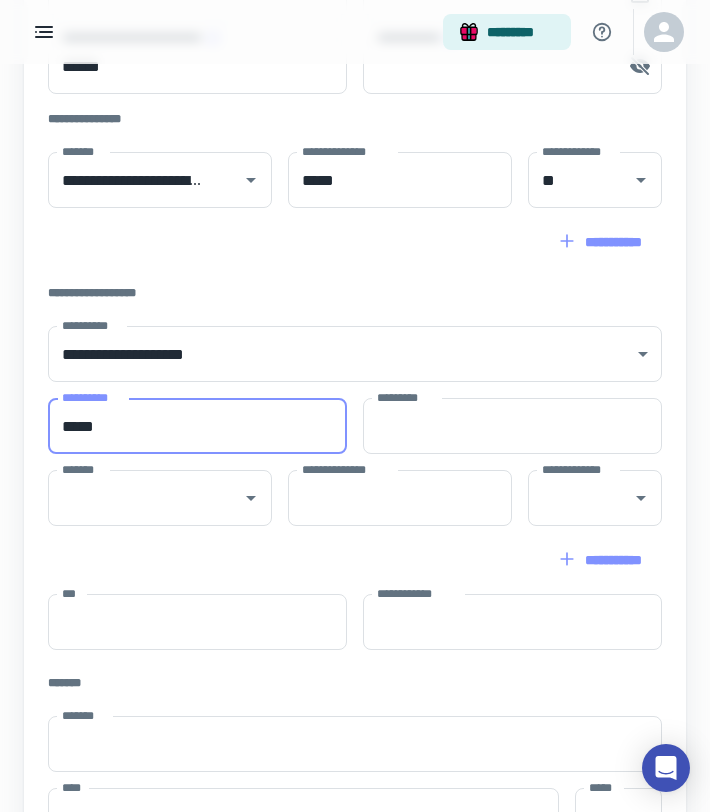 type on "*****" 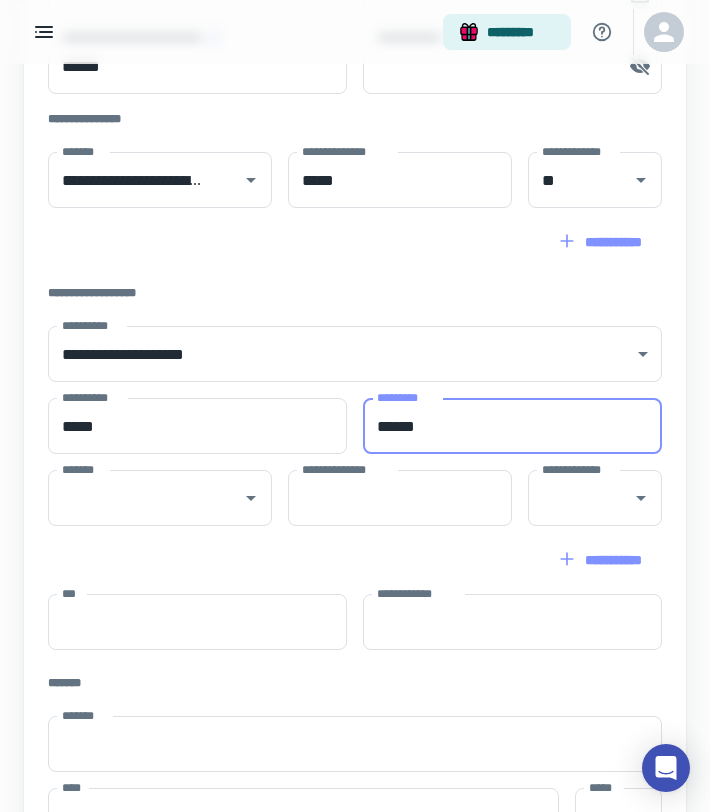 type on "******" 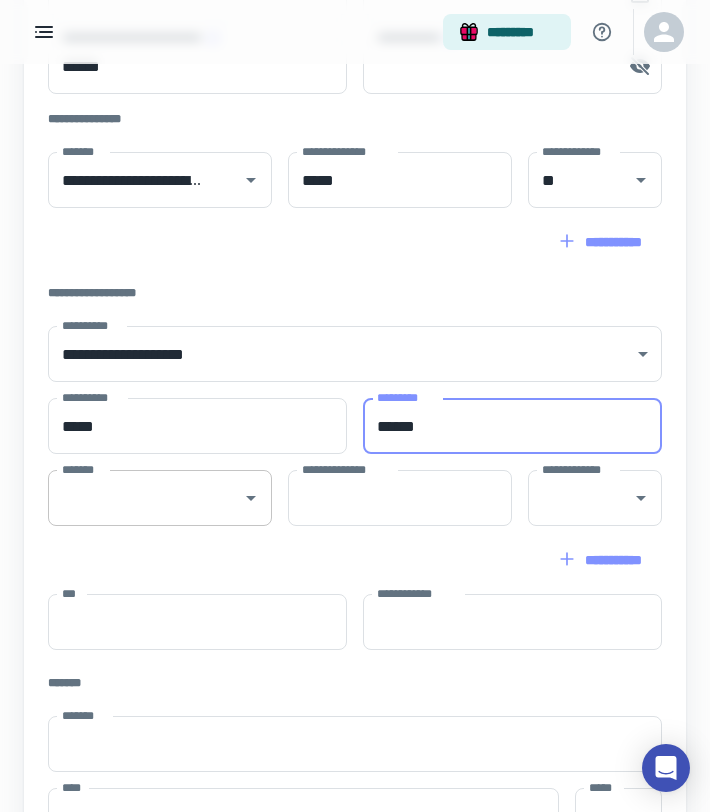 click on "*******" at bounding box center (145, 498) 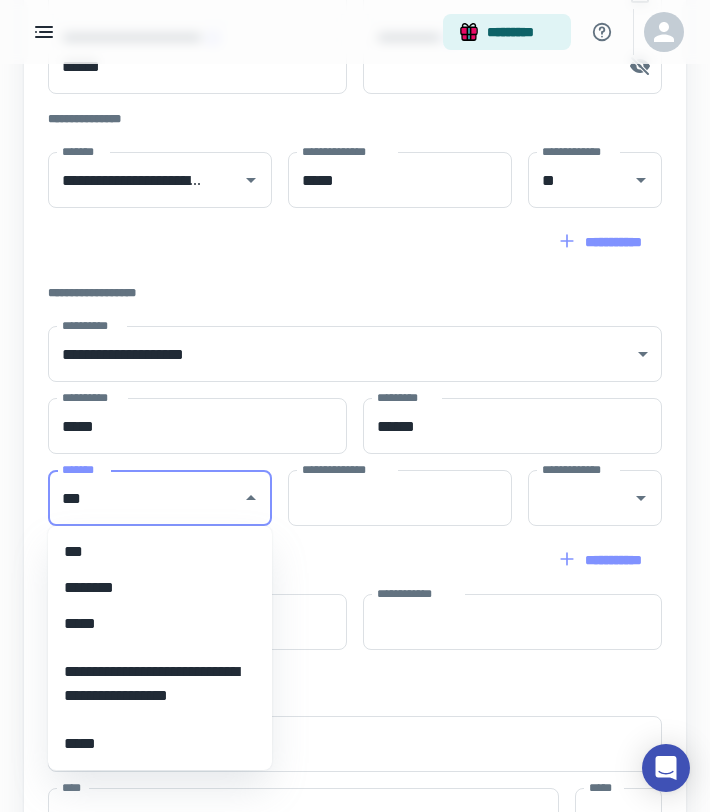 scroll, scrollTop: 0, scrollLeft: 0, axis: both 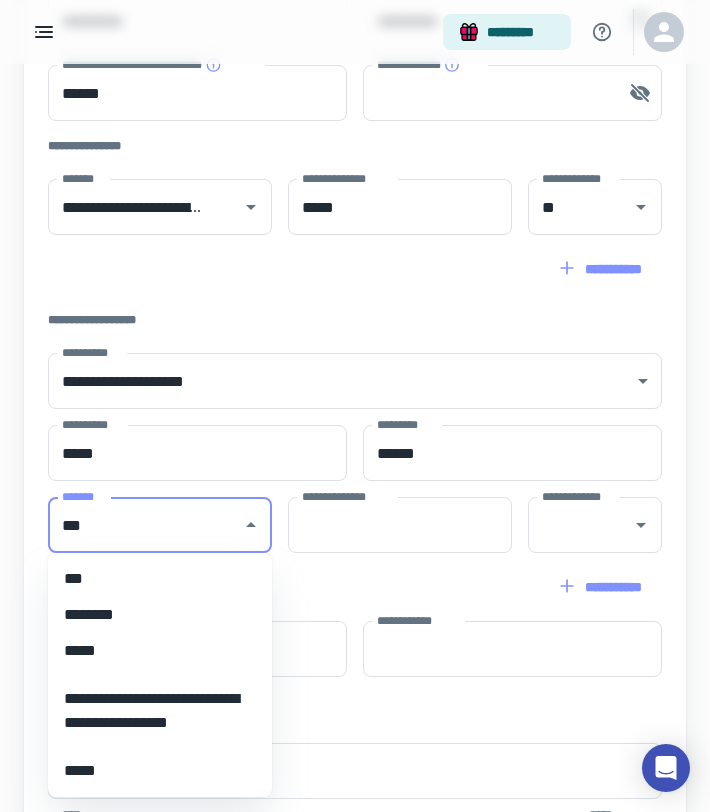 click on "***" at bounding box center [160, 579] 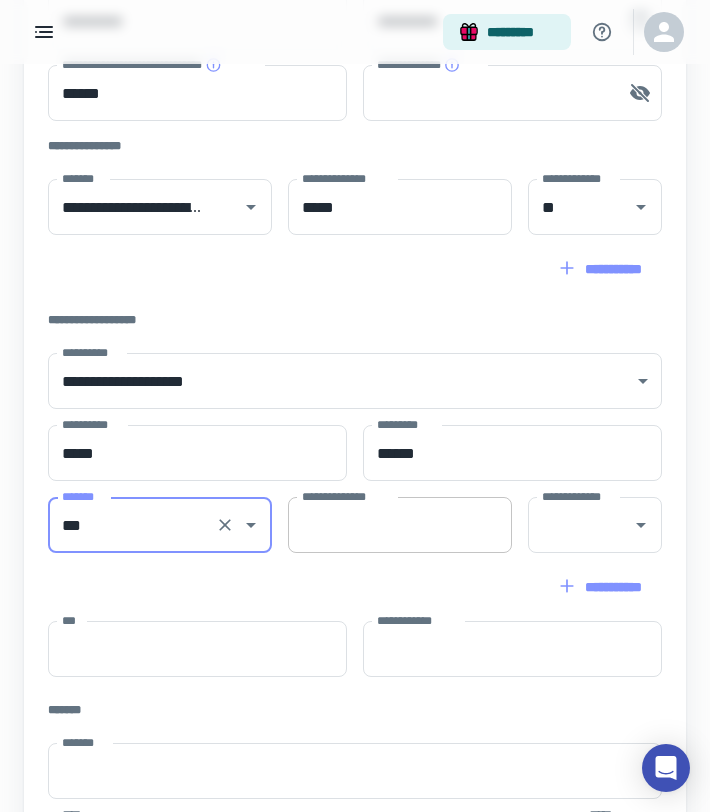 type on "***" 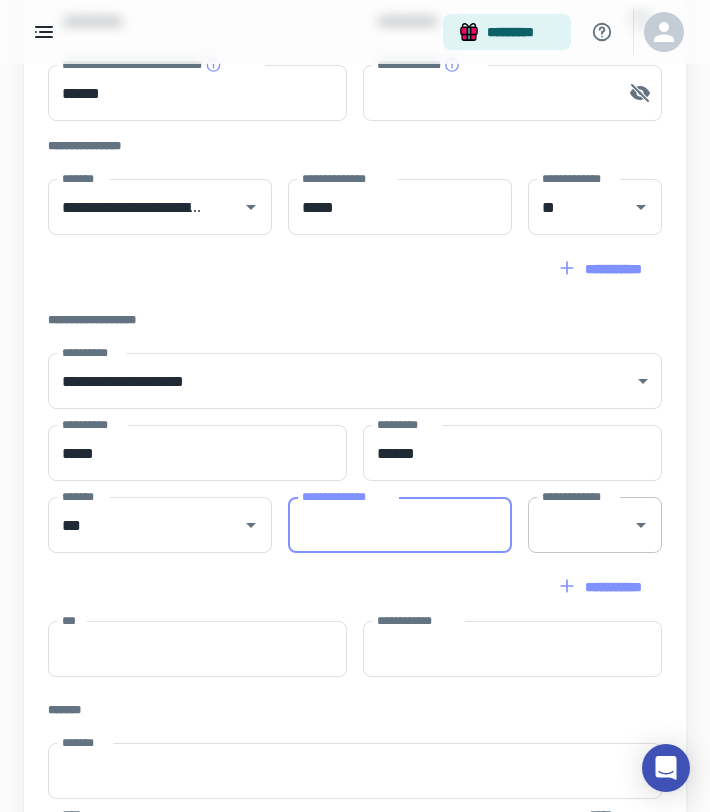 click on "**********" at bounding box center [580, 525] 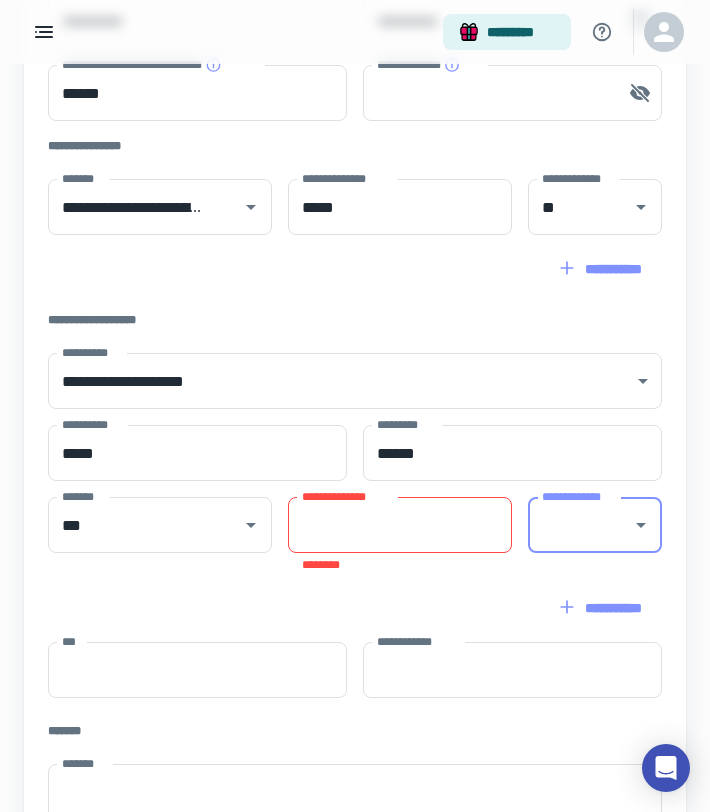 click on "**********" at bounding box center (400, 525) 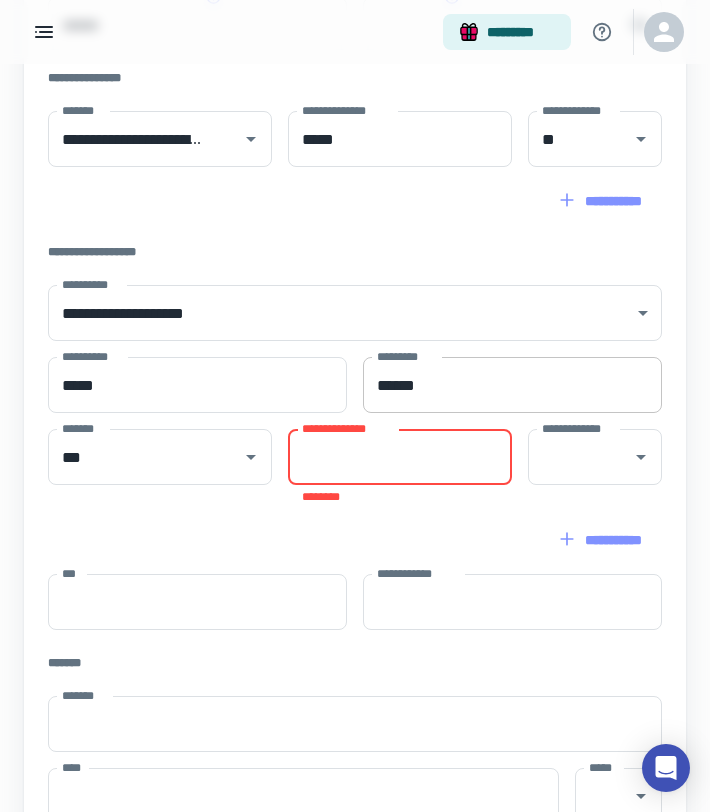 scroll, scrollTop: 568, scrollLeft: 0, axis: vertical 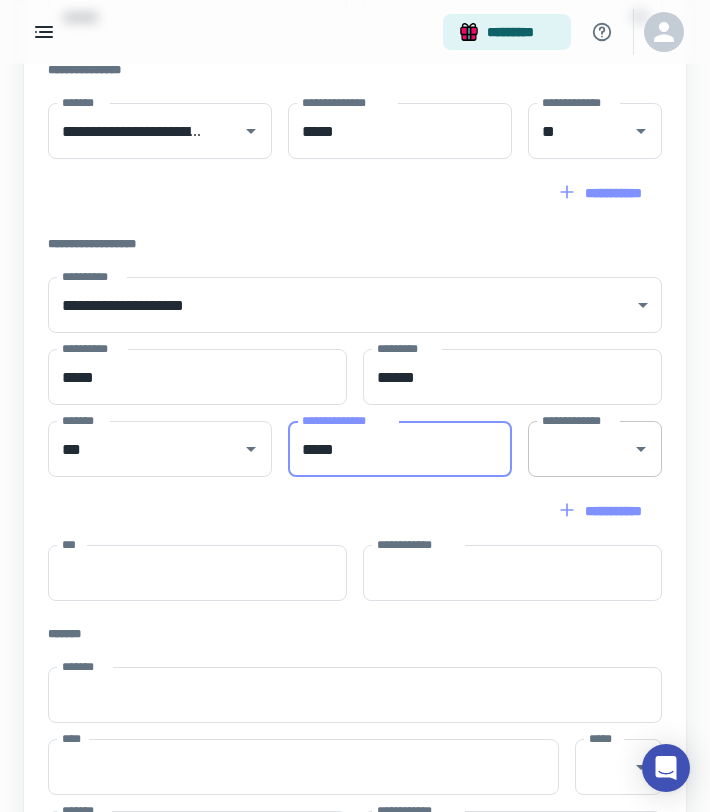 click on "**********" at bounding box center (595, 449) 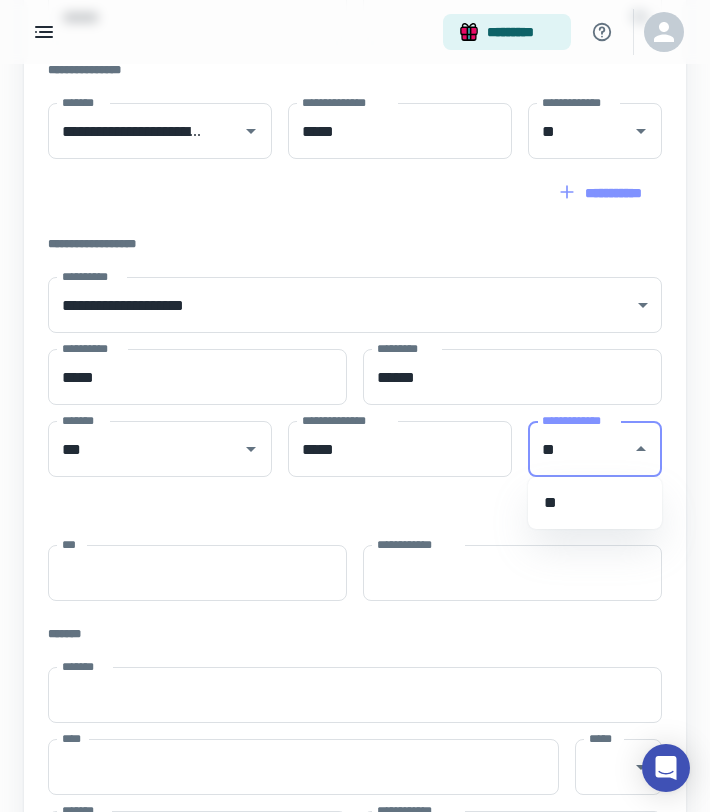 click on "**" at bounding box center (595, 503) 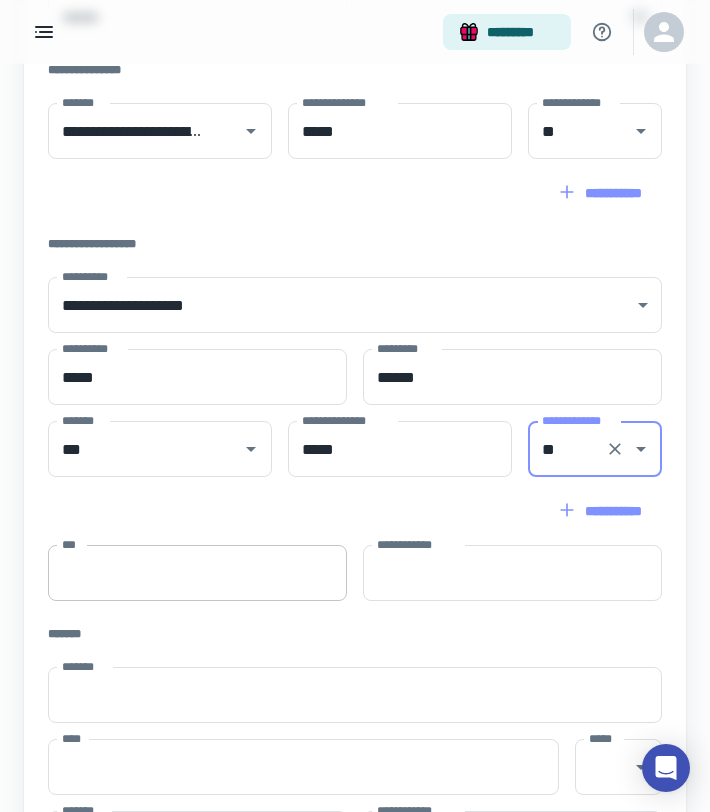 type on "**" 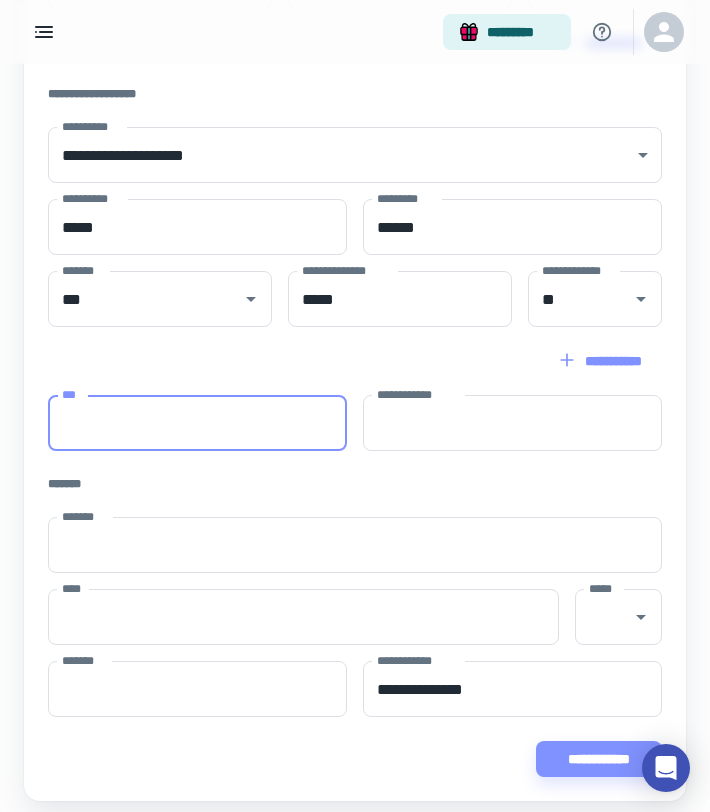 scroll, scrollTop: 721, scrollLeft: 0, axis: vertical 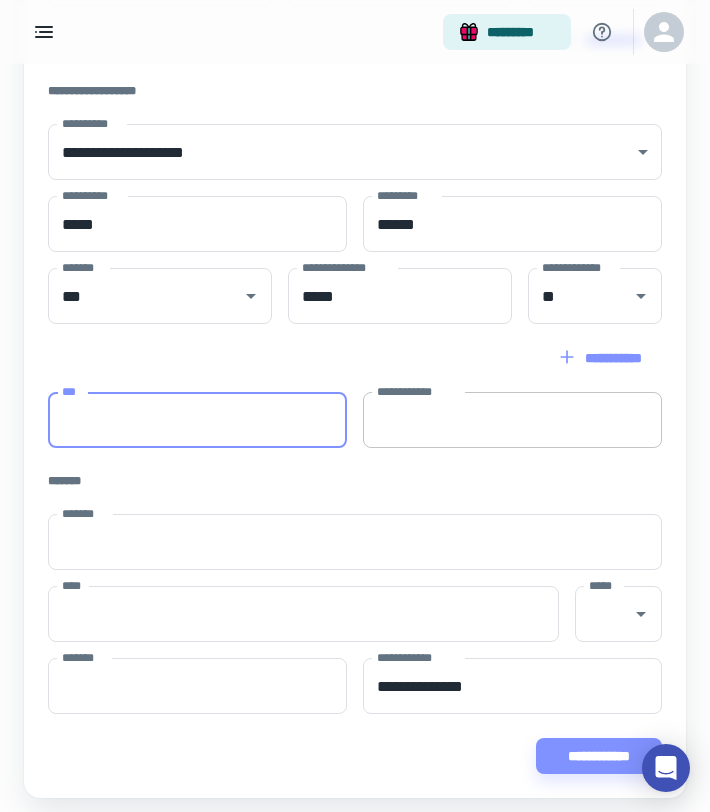 click on "**********" at bounding box center (512, 420) 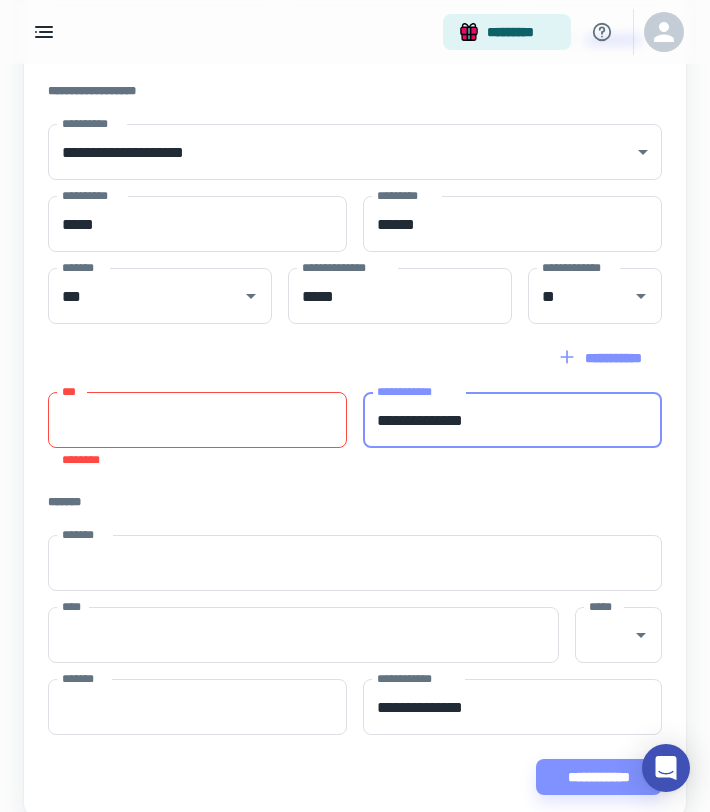 click on "***" at bounding box center (197, 420) 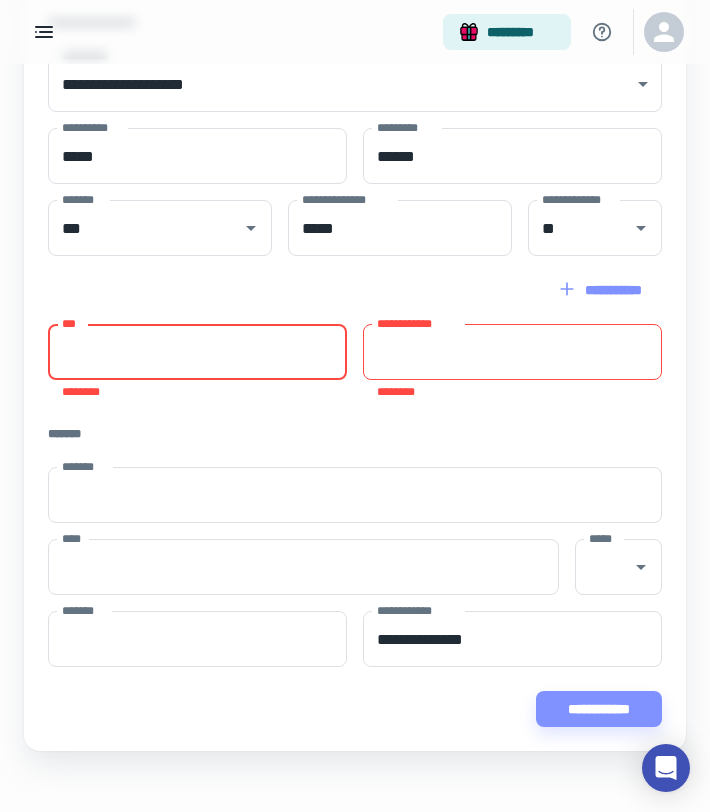 scroll, scrollTop: 790, scrollLeft: 0, axis: vertical 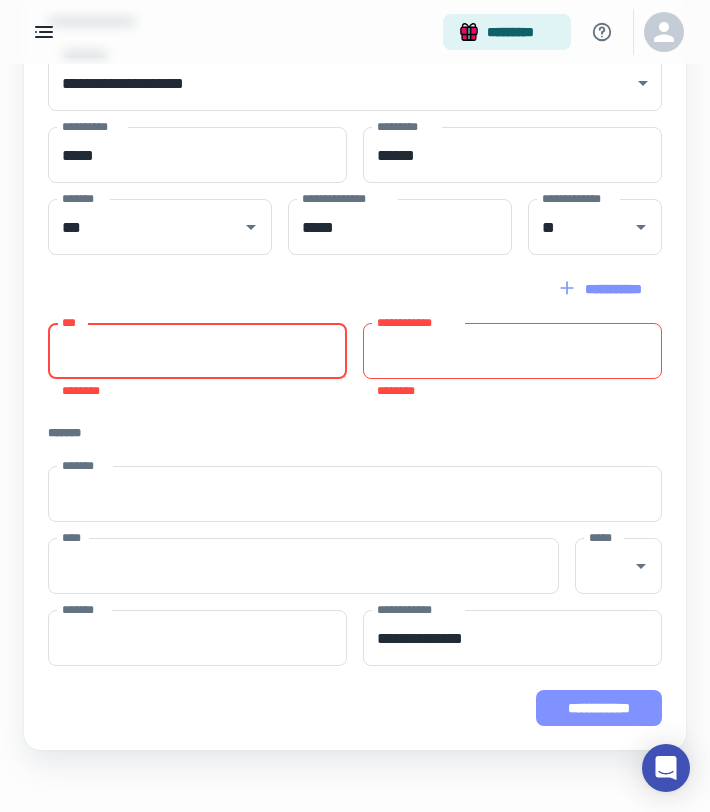 click on "**********" at bounding box center (599, 708) 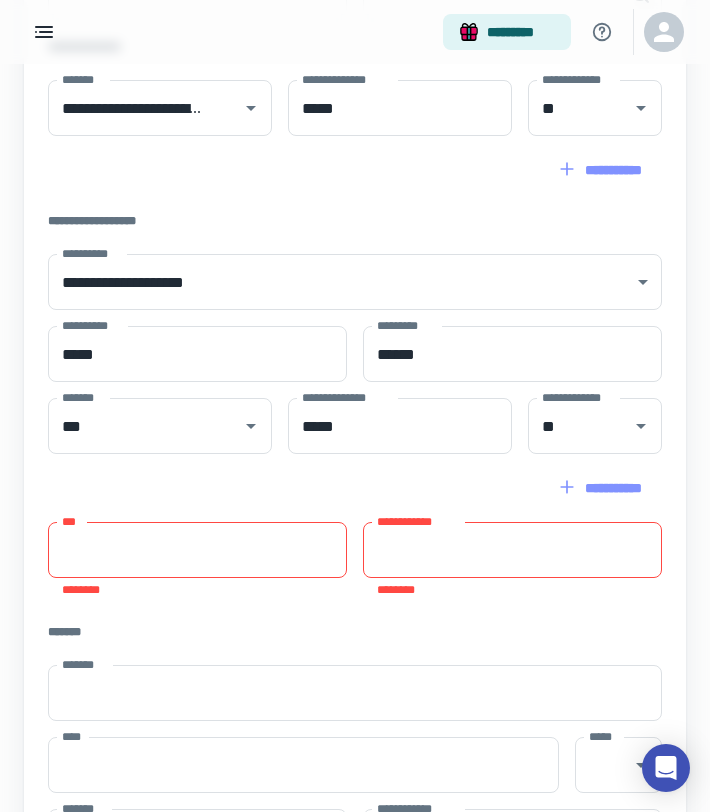 scroll, scrollTop: 579, scrollLeft: 0, axis: vertical 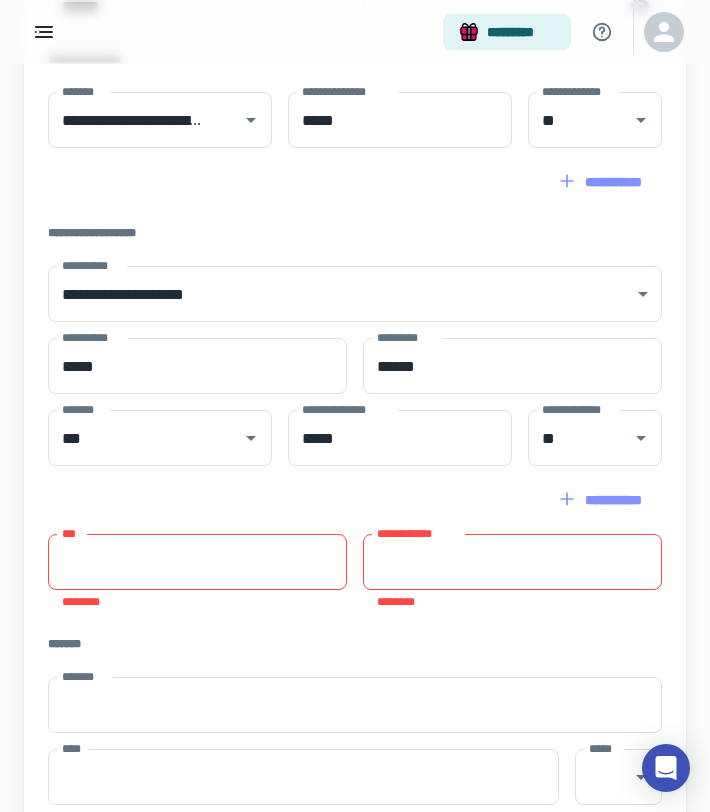 click on "**********" at bounding box center (512, 562) 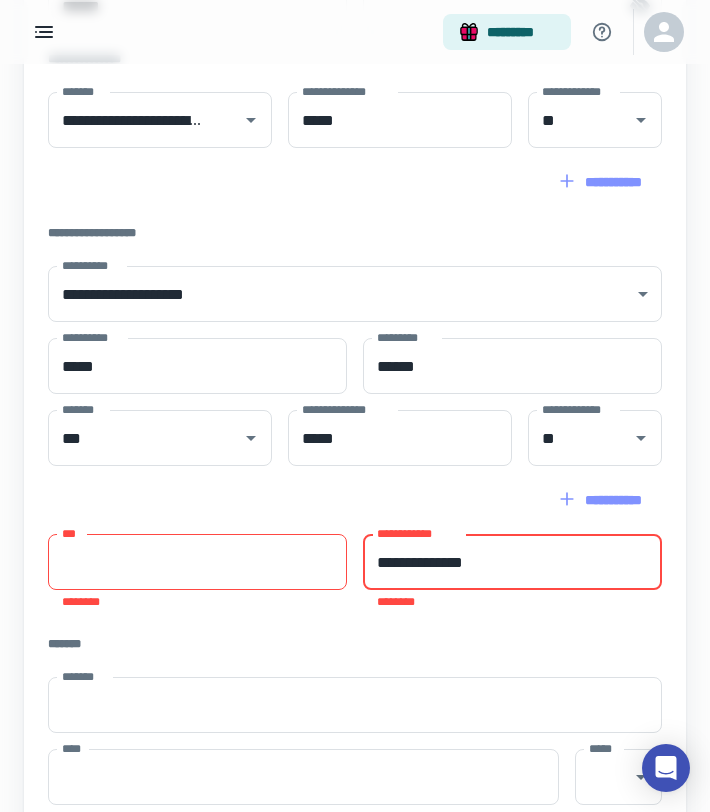 click on "***" at bounding box center (197, 562) 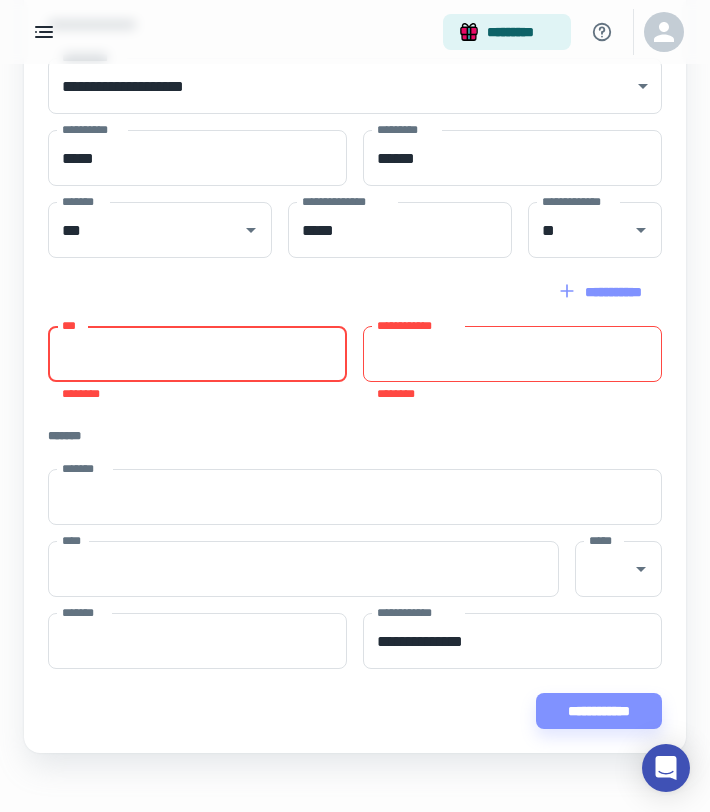 scroll, scrollTop: 789, scrollLeft: 0, axis: vertical 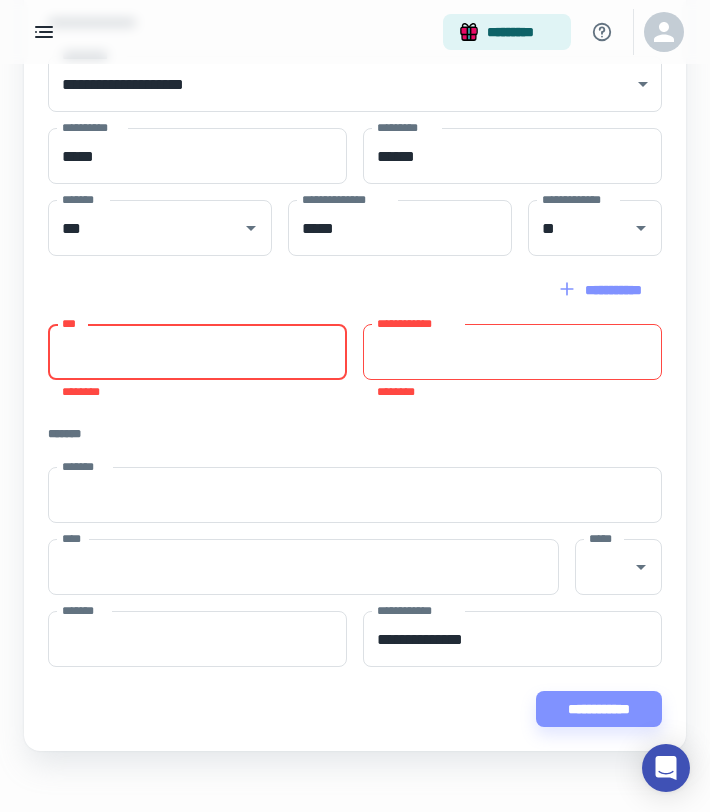 click on "**********" at bounding box center [512, 352] 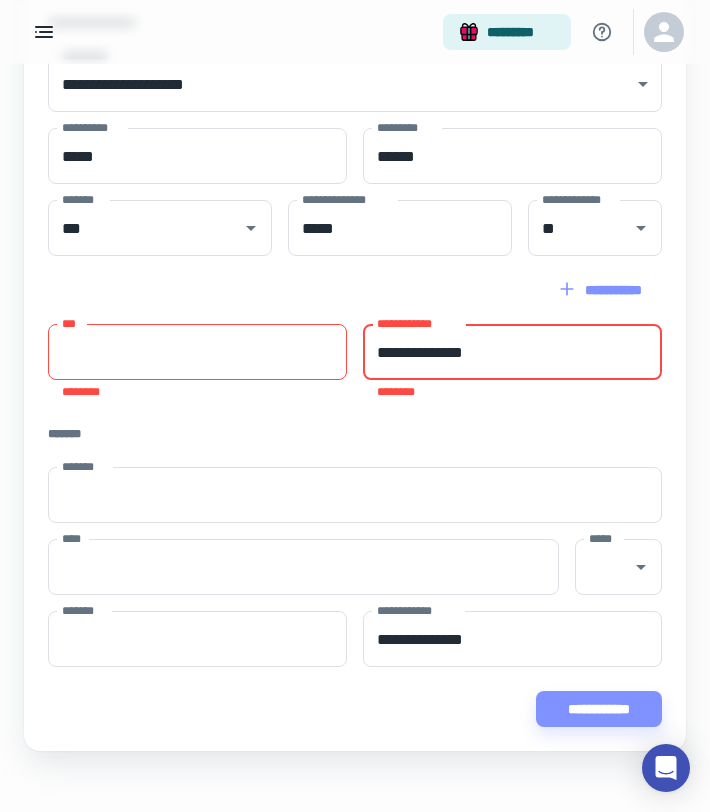 click on "********" at bounding box center [197, 392] 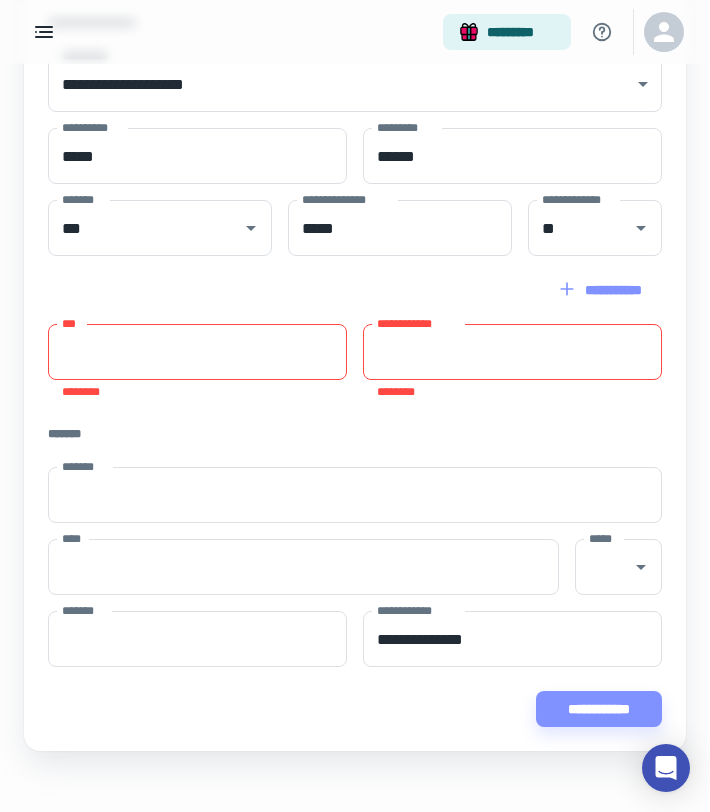 click on "***" at bounding box center [197, 352] 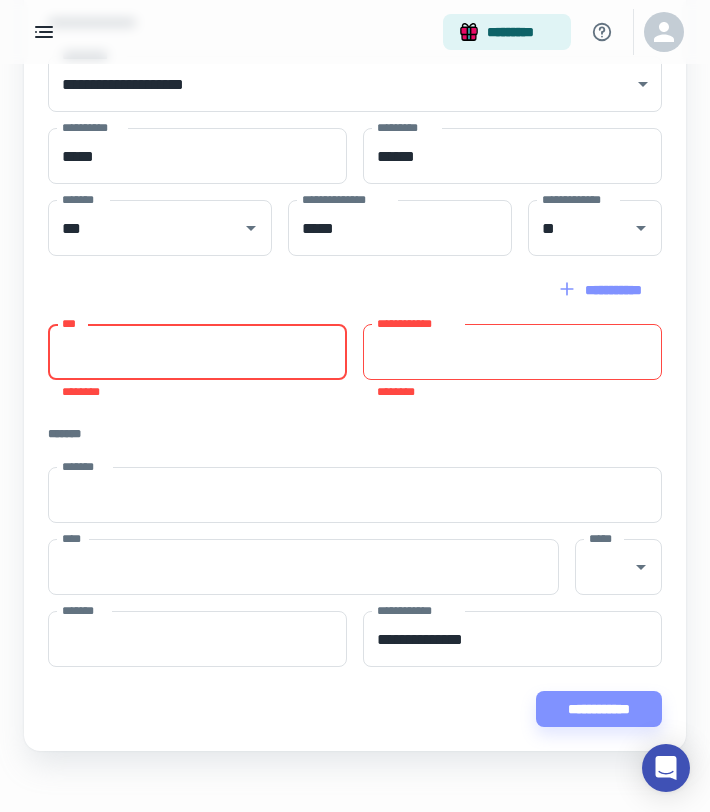 scroll, scrollTop: 782, scrollLeft: 0, axis: vertical 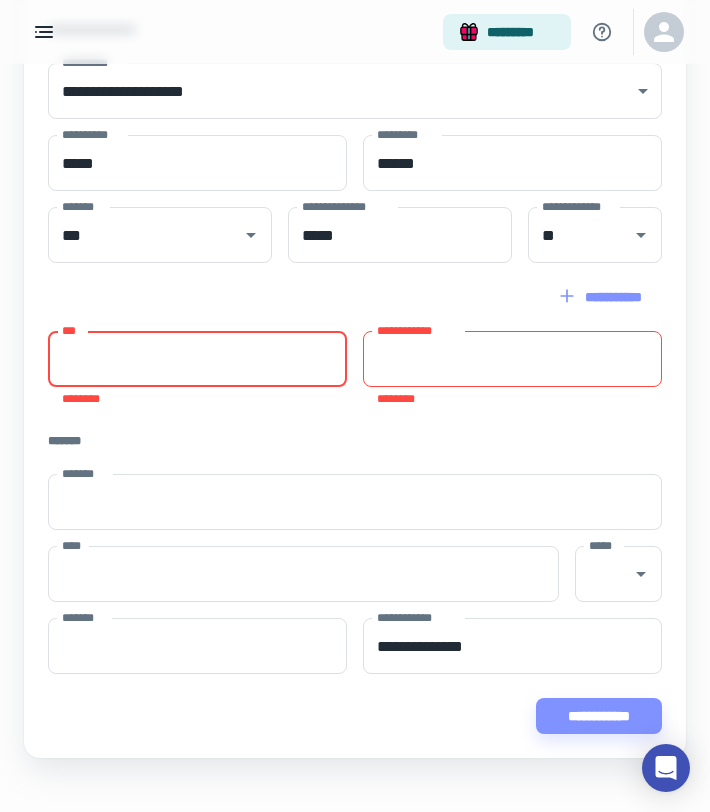 click on "**********" at bounding box center (512, 359) 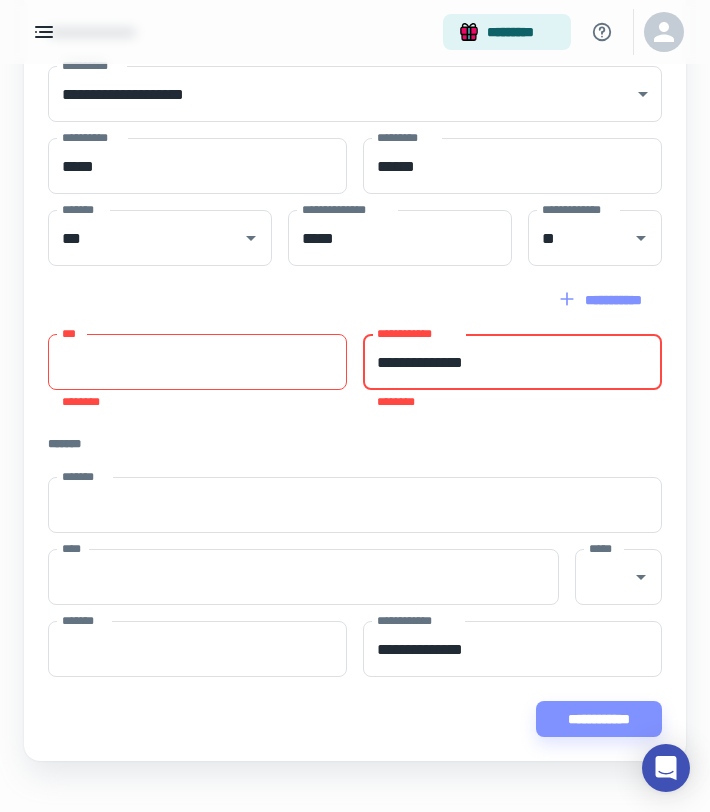scroll, scrollTop: 808, scrollLeft: 0, axis: vertical 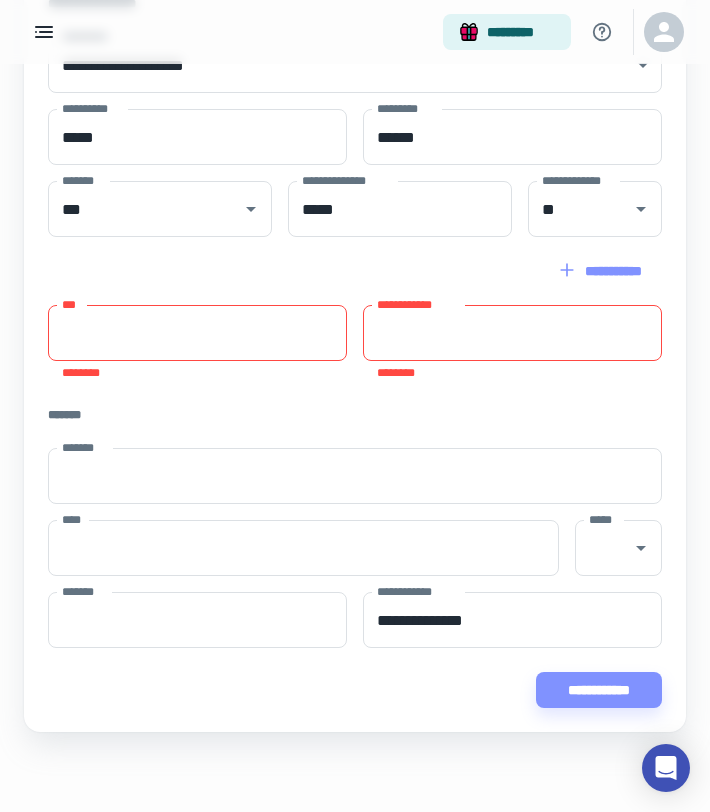 type on "**********" 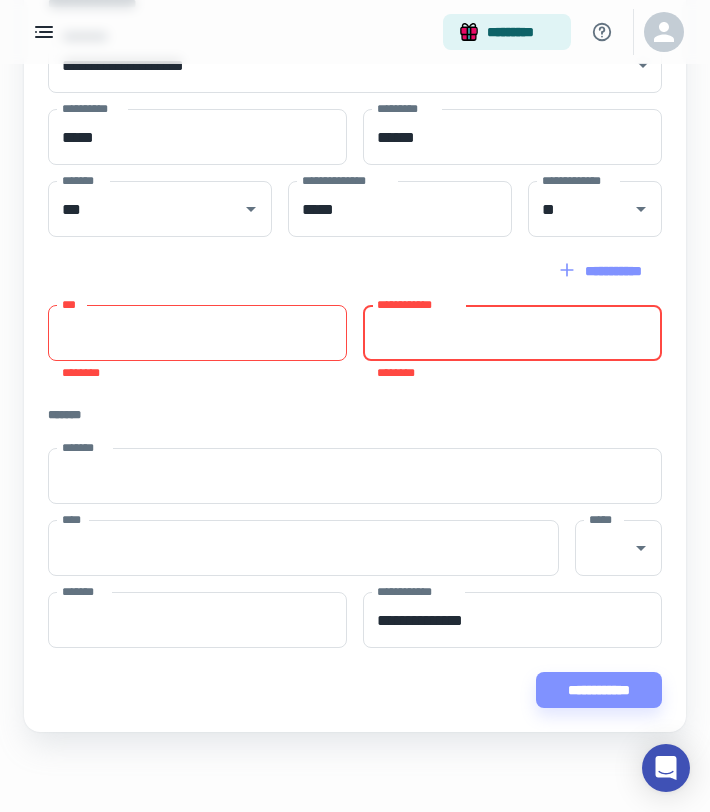 type on "**********" 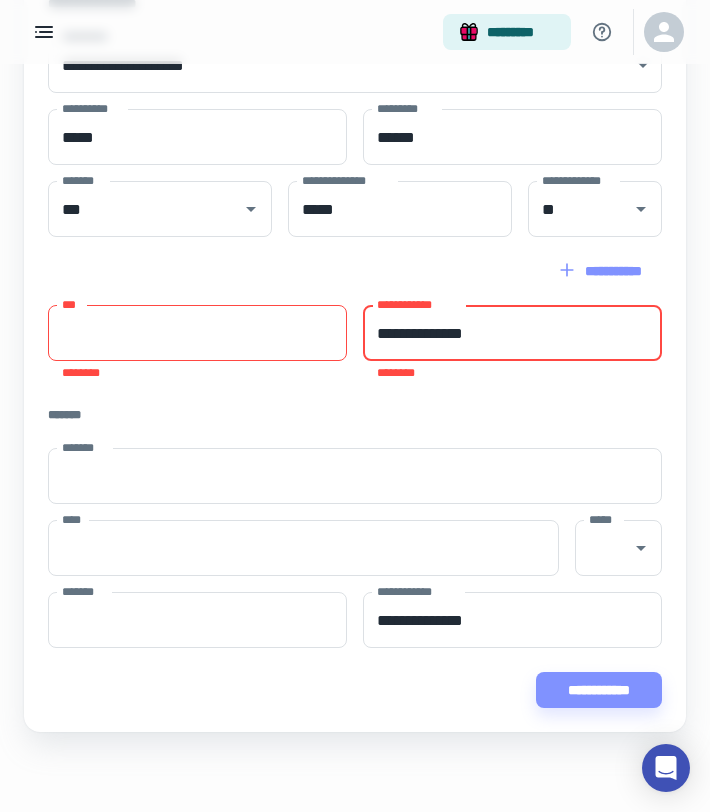 click on "***" at bounding box center [197, 333] 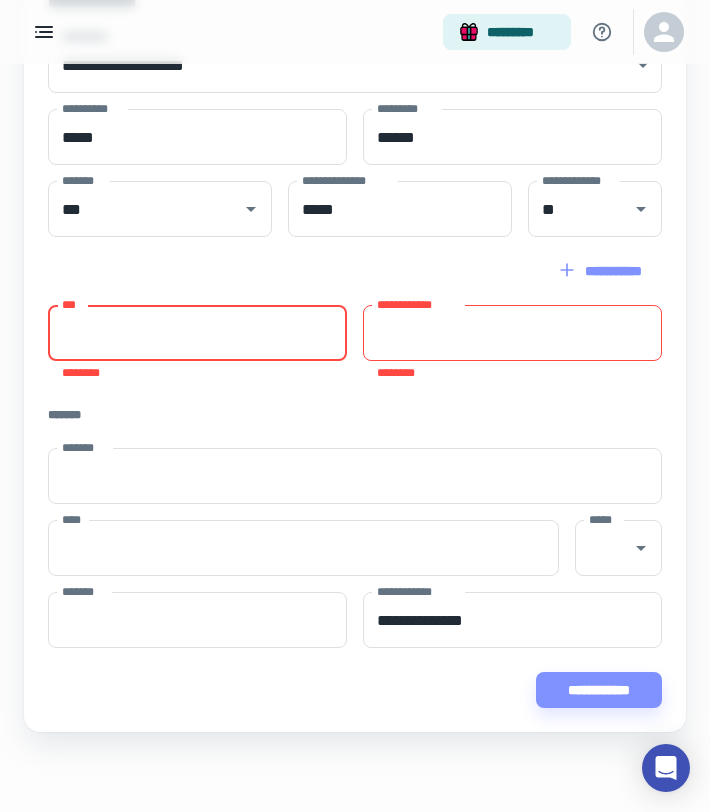 paste on "**********" 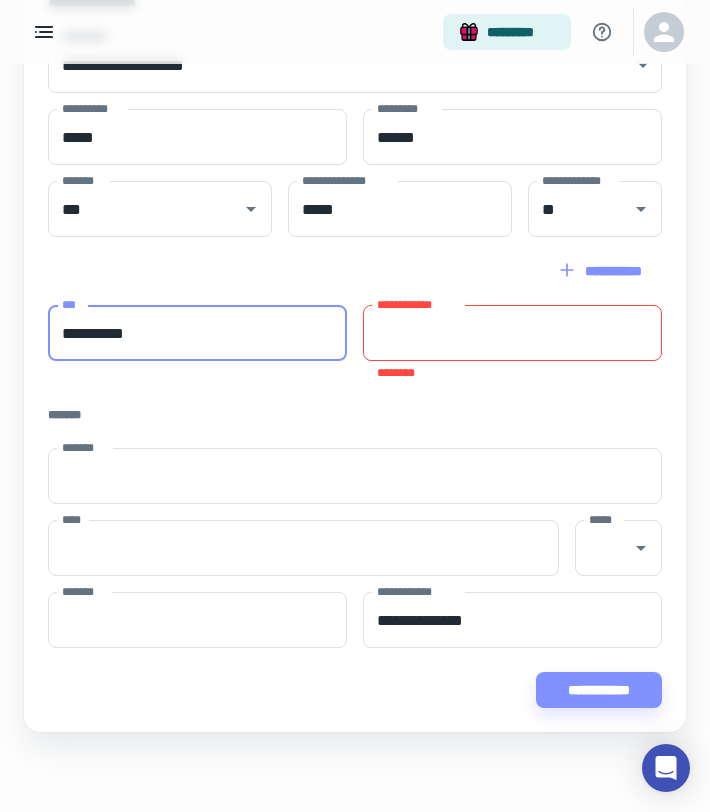type on "**********" 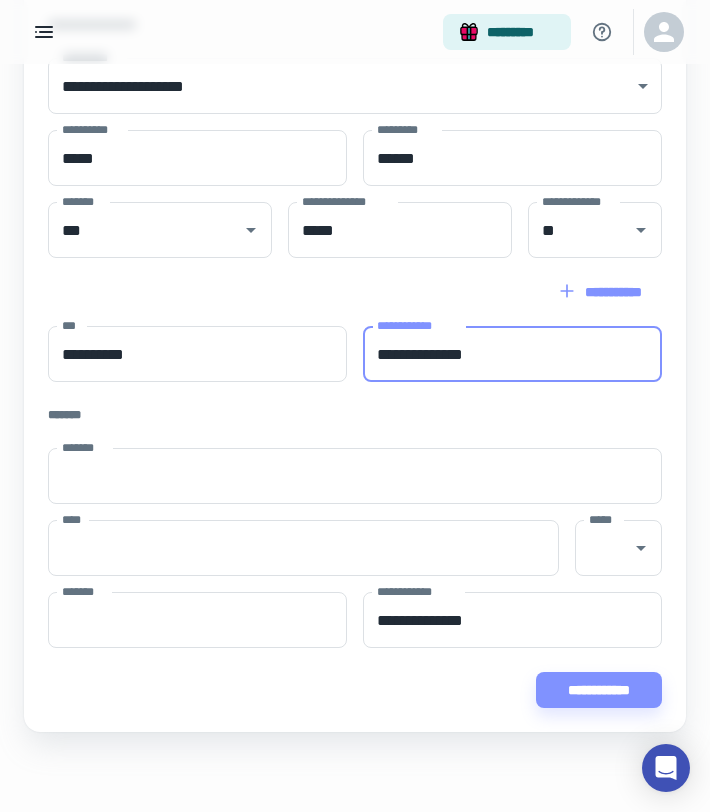 scroll, scrollTop: 787, scrollLeft: 0, axis: vertical 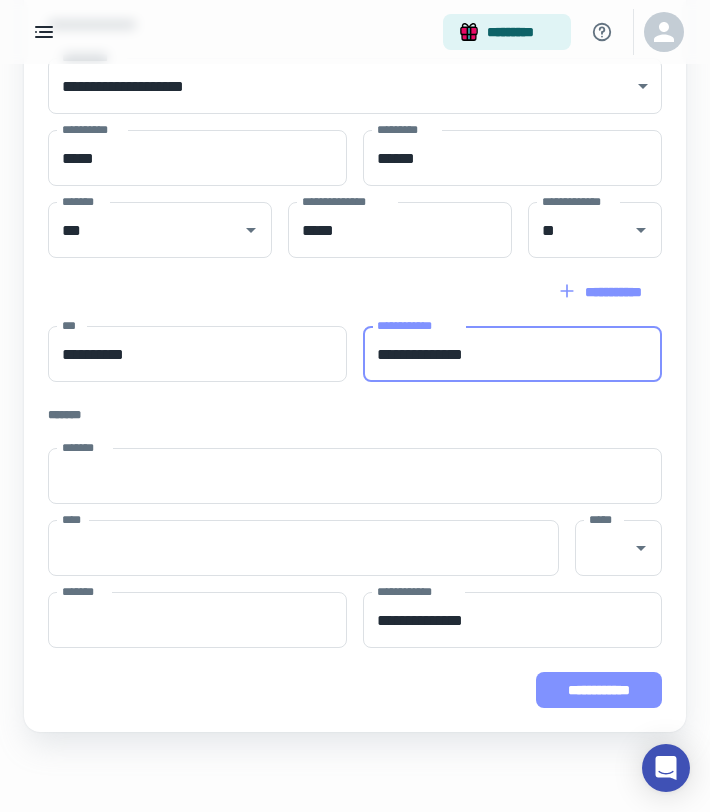 type on "**********" 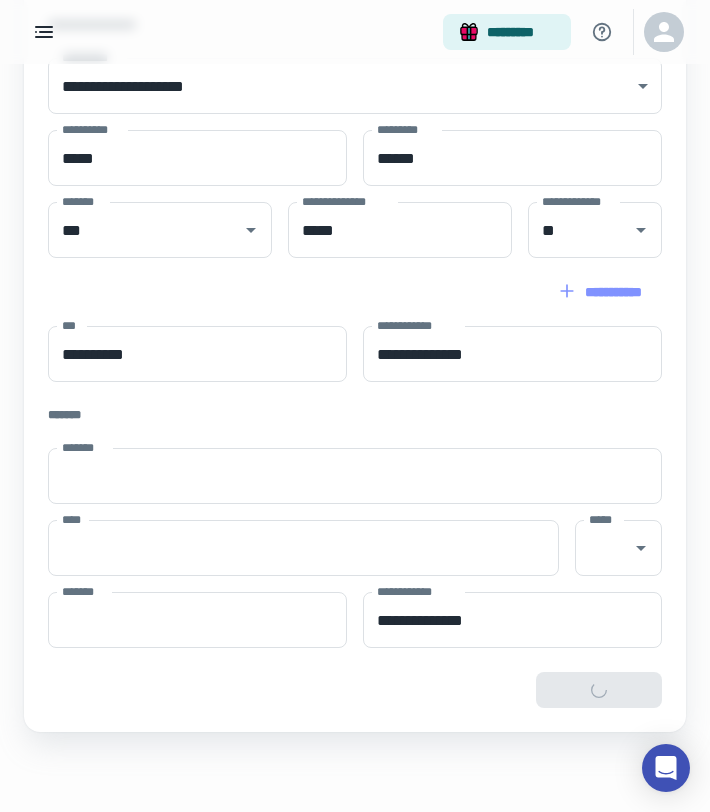 type on "**********" 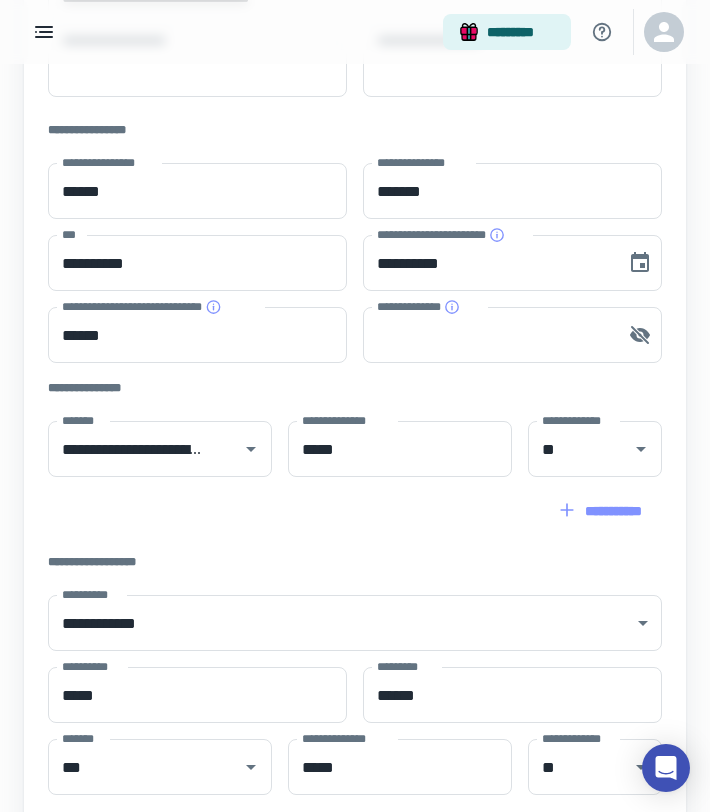 scroll, scrollTop: 64, scrollLeft: 0, axis: vertical 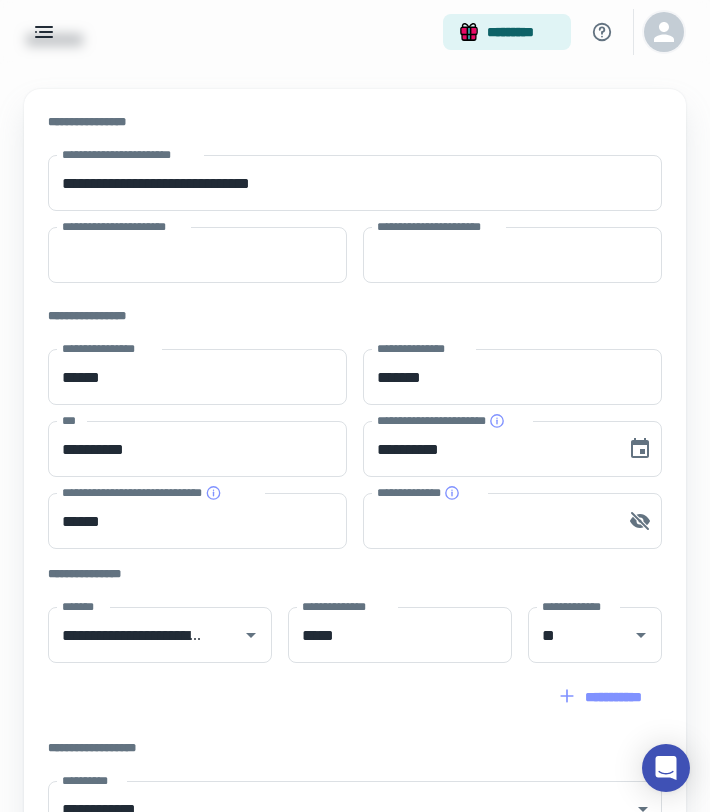 click 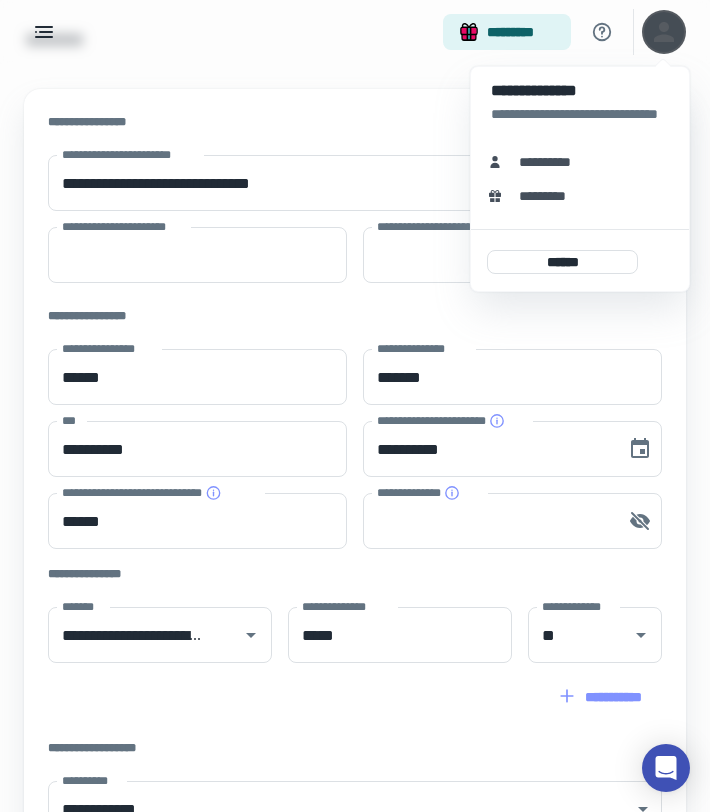 click on "**********" at bounding box center [552, 162] 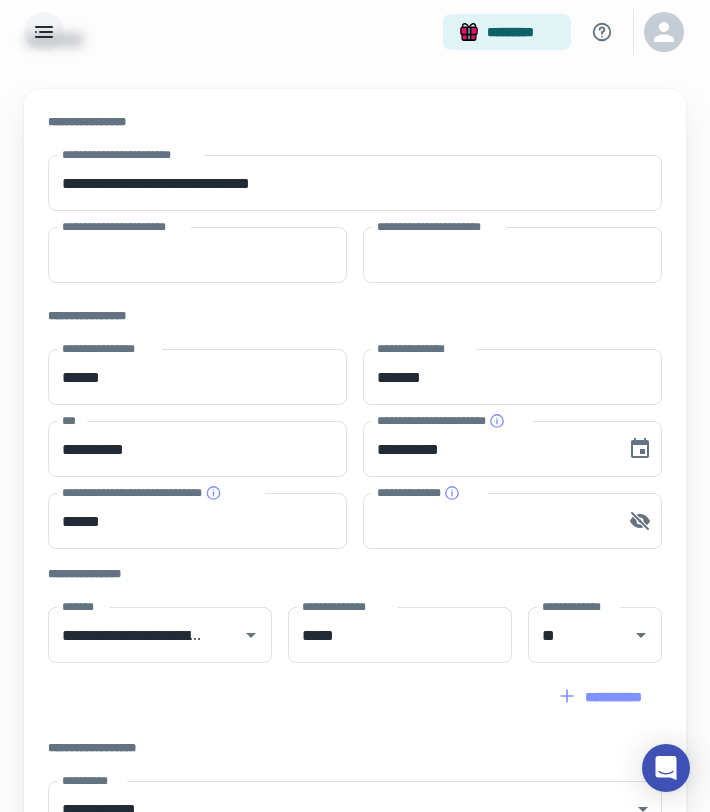 click at bounding box center [44, 32] 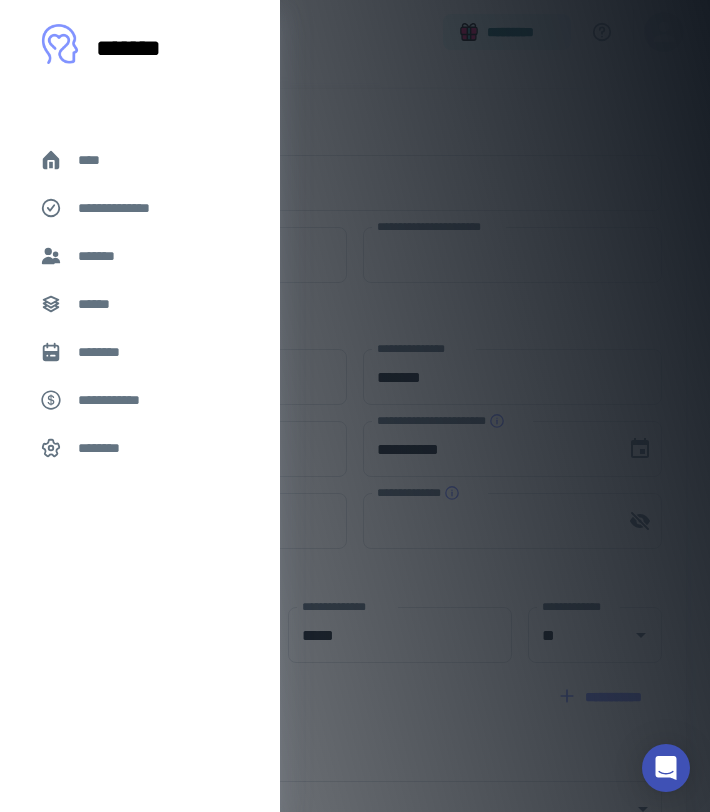 click on "****" at bounding box center [140, 160] 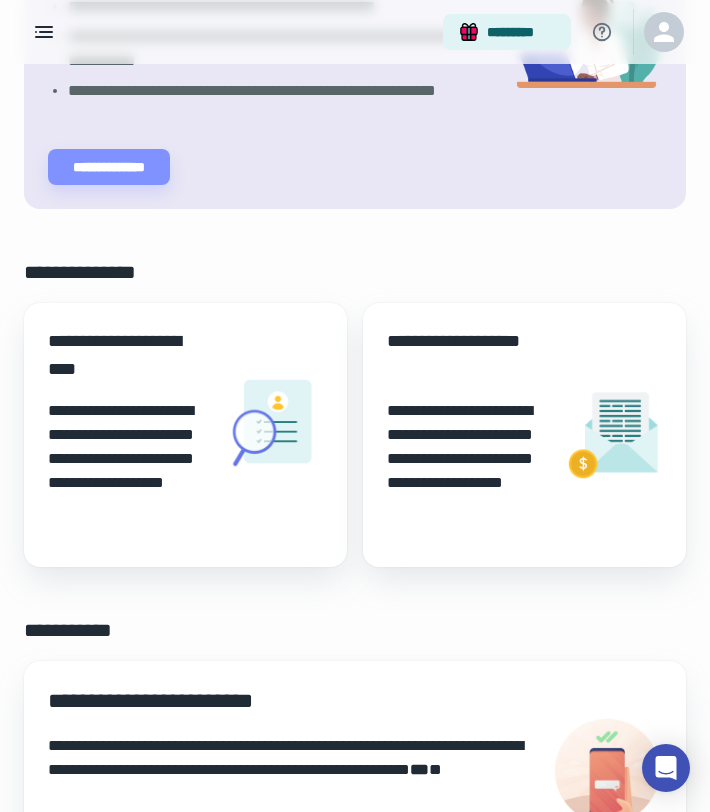 scroll, scrollTop: 282, scrollLeft: 0, axis: vertical 